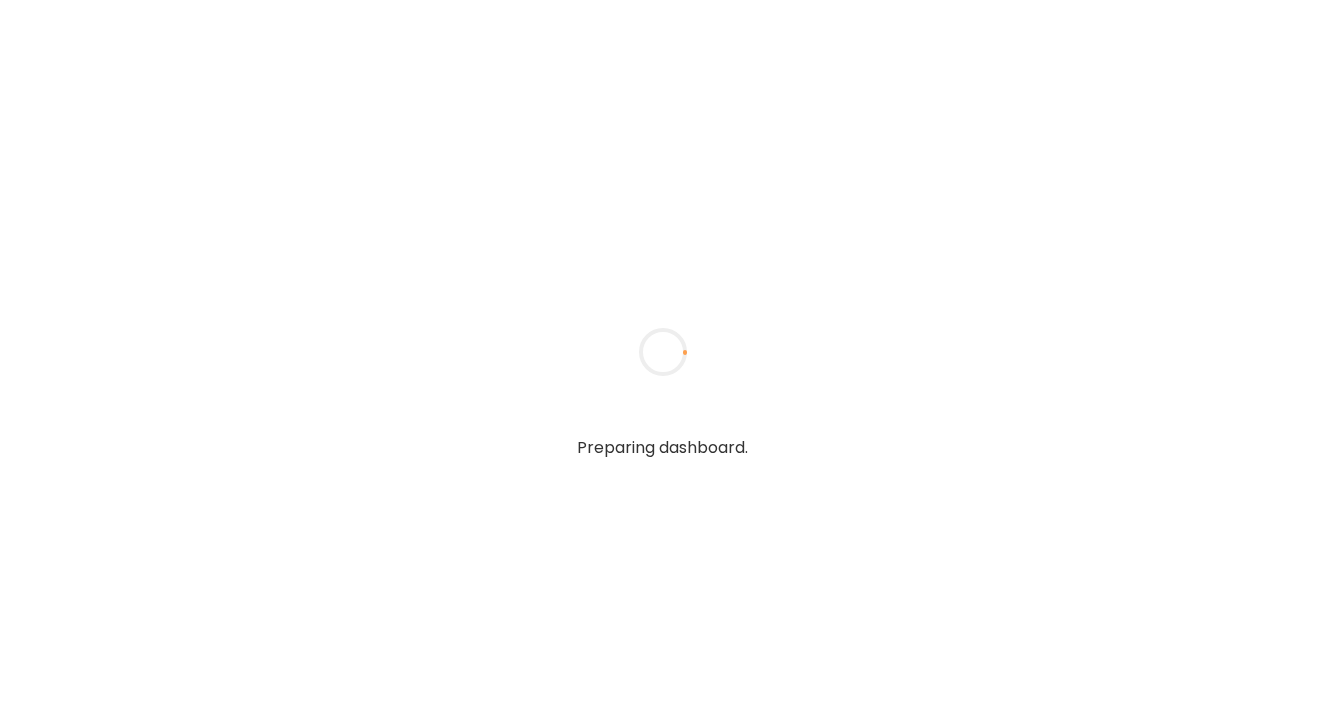 scroll, scrollTop: 0, scrollLeft: 0, axis: both 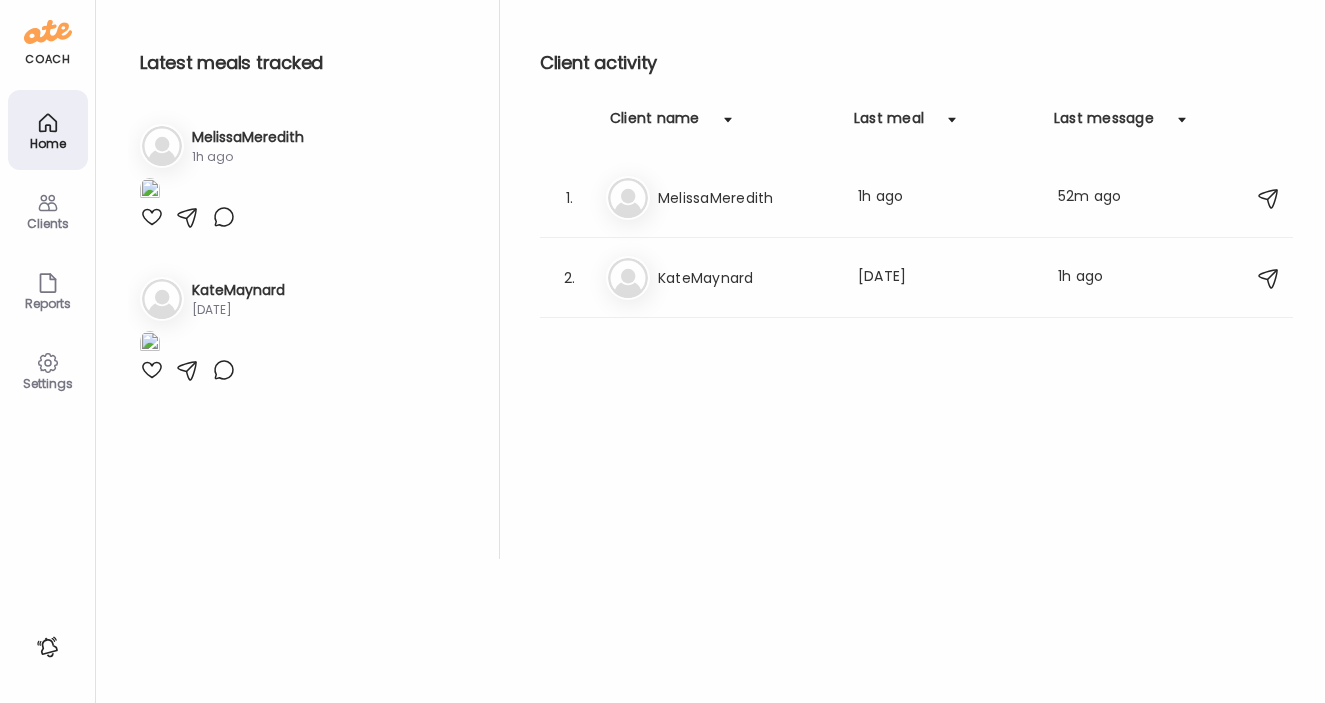 type on "**********" 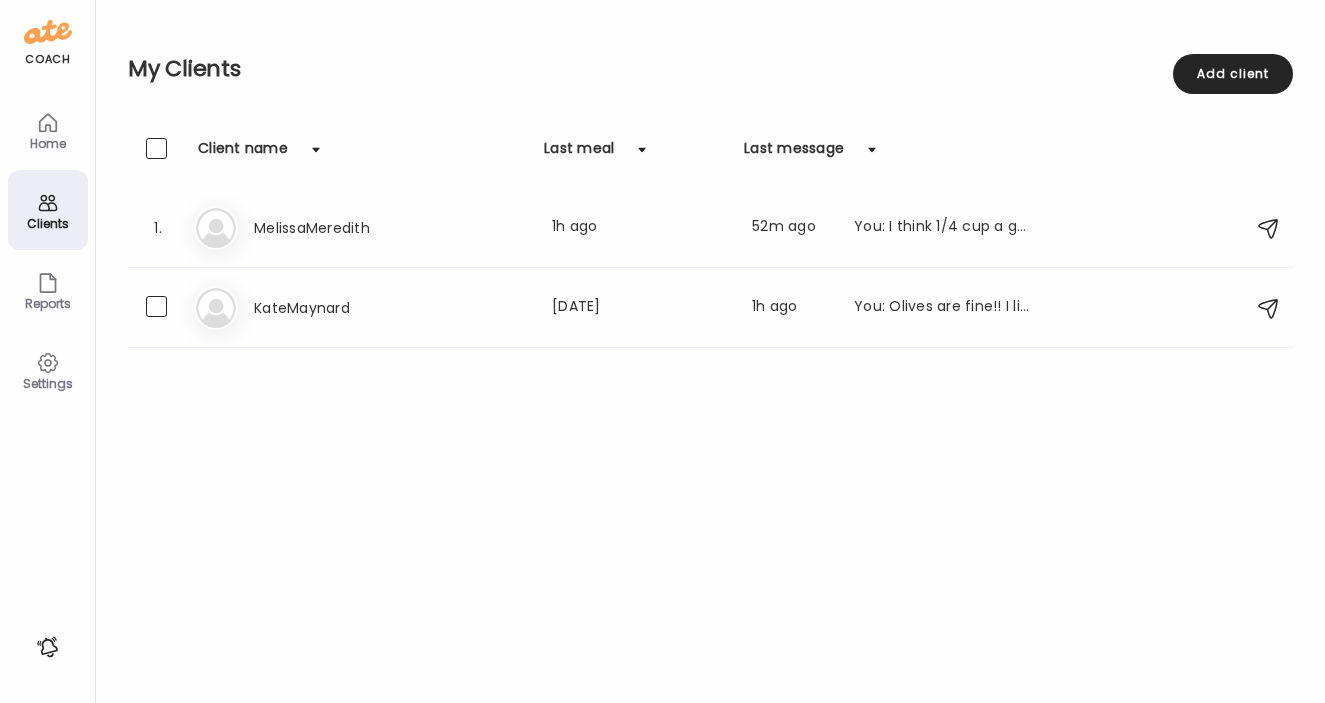 click on "Ka
KateMaynard
Last meal:  [DATE] Last message:  1h ago You: Olives are fine!! I like them for flavor for sure 👍🏽" at bounding box center (713, 308) 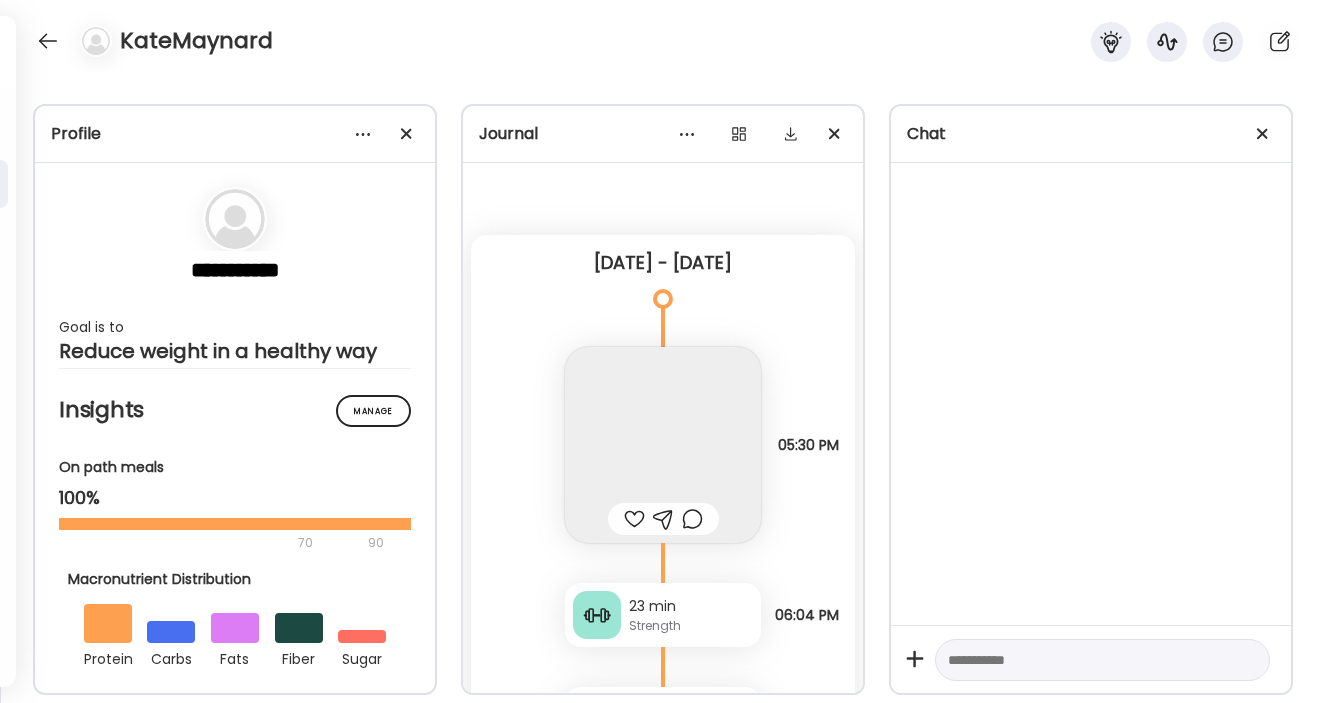 scroll, scrollTop: 5886, scrollLeft: 0, axis: vertical 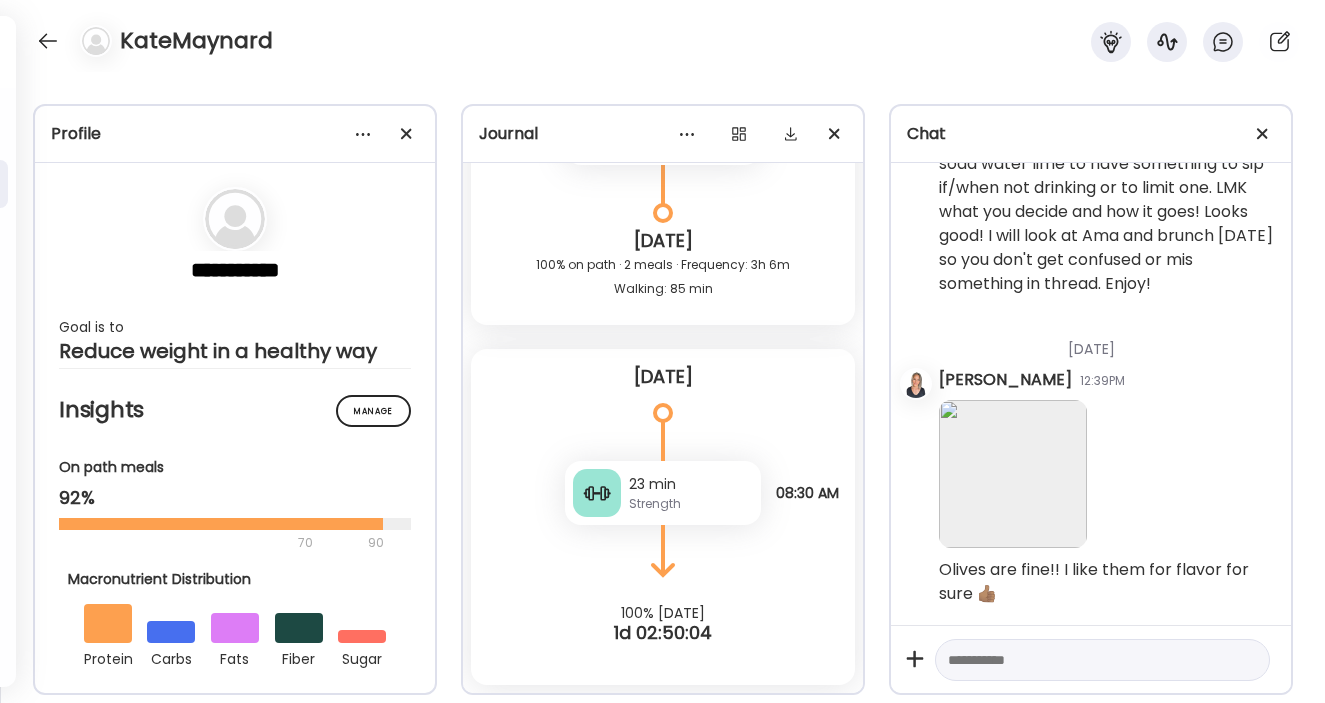 click on "[URL][DOMAIN_NAME]" at bounding box center [1027, -1089] 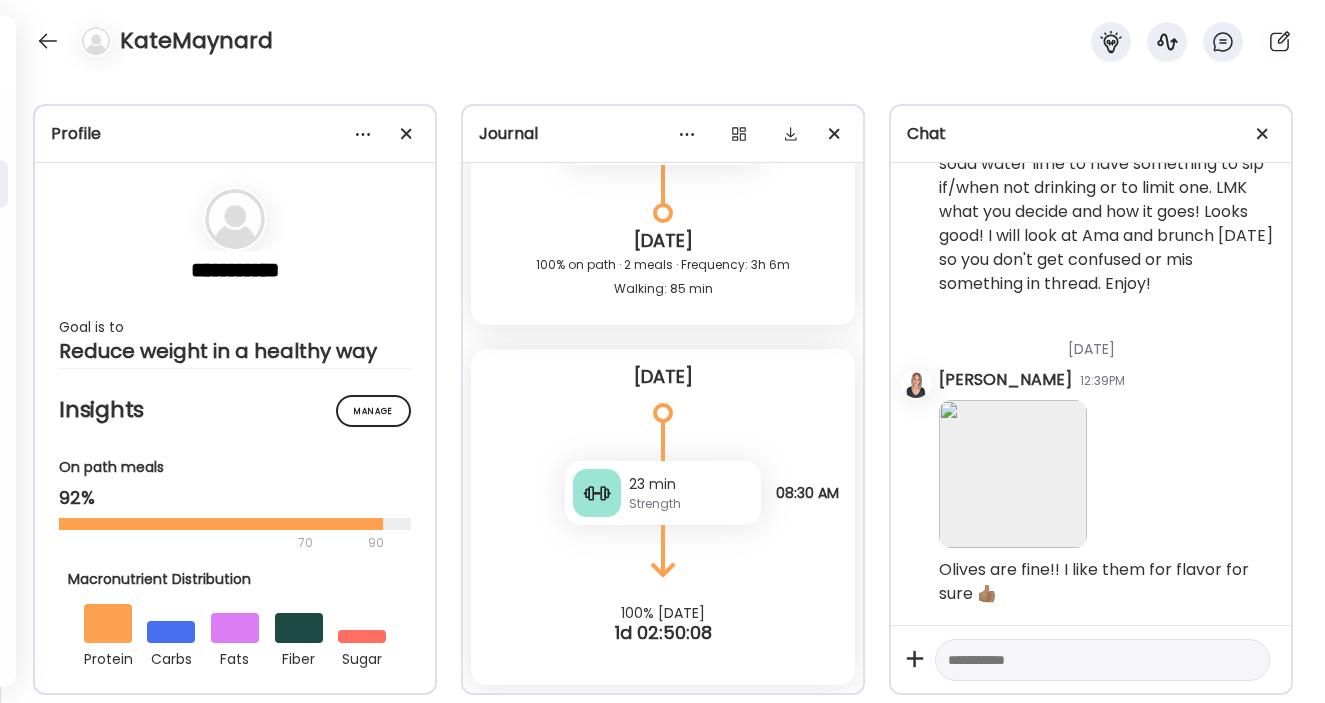 click on "[URL][DOMAIN_NAME]" at bounding box center [1065, -1029] 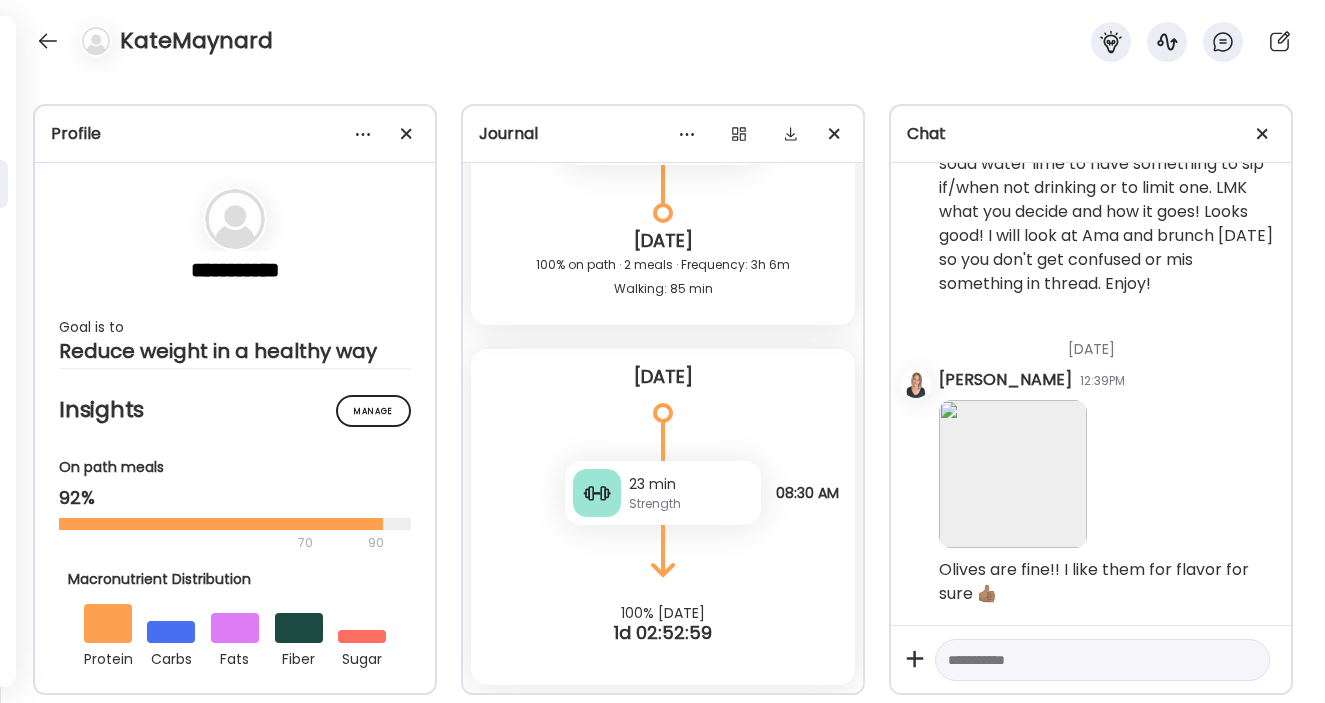 click at bounding box center (1084, 660) 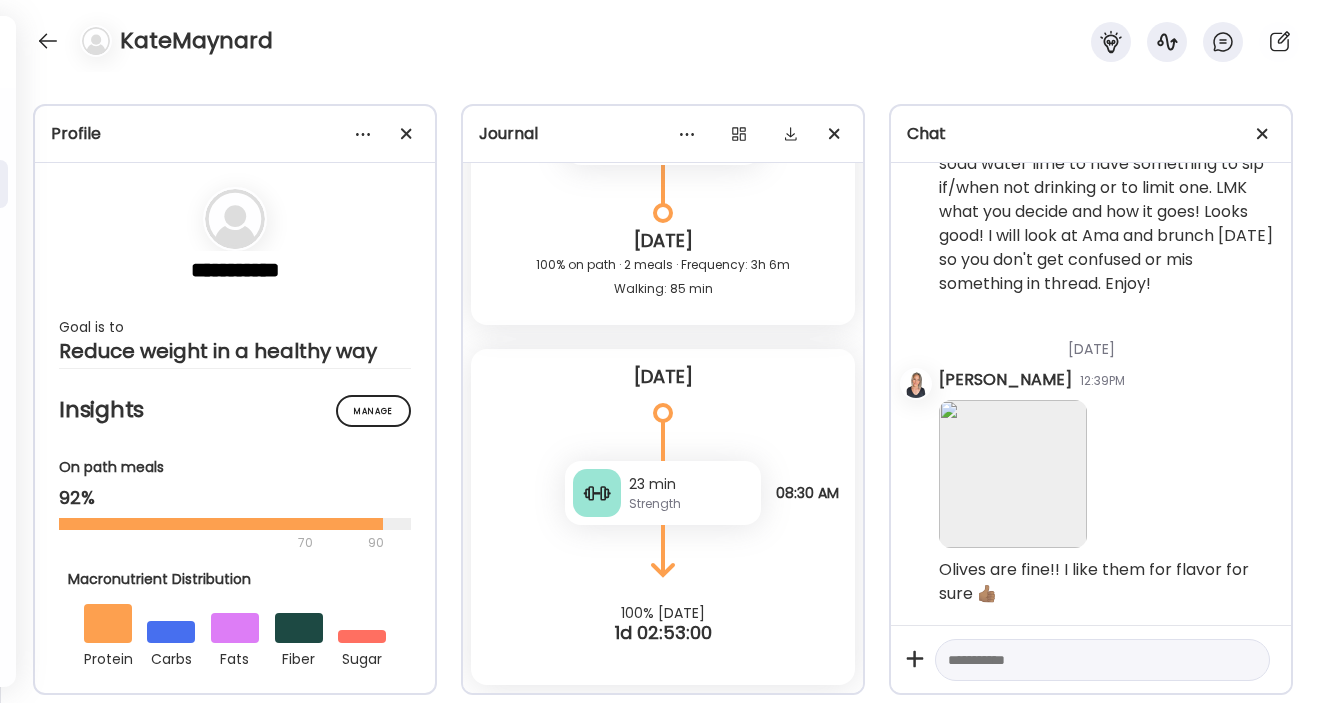 paste on "**********" 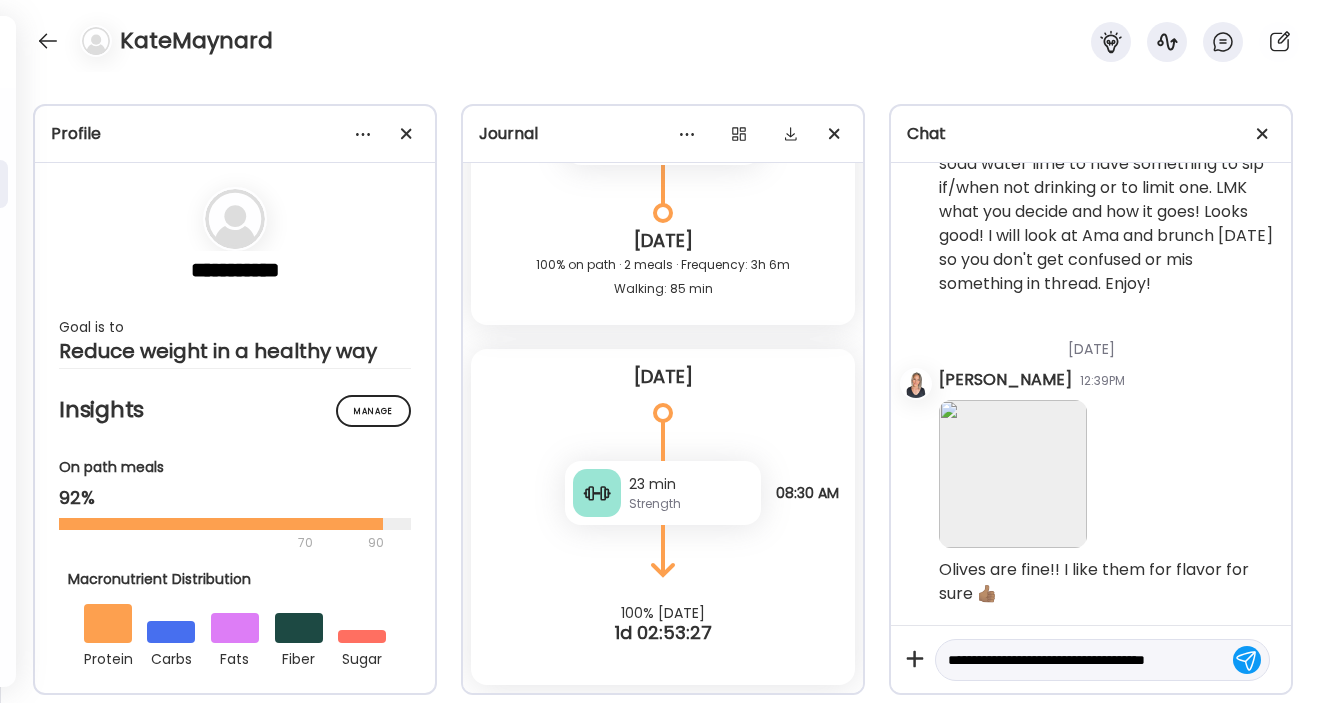scroll, scrollTop: 23, scrollLeft: 0, axis: vertical 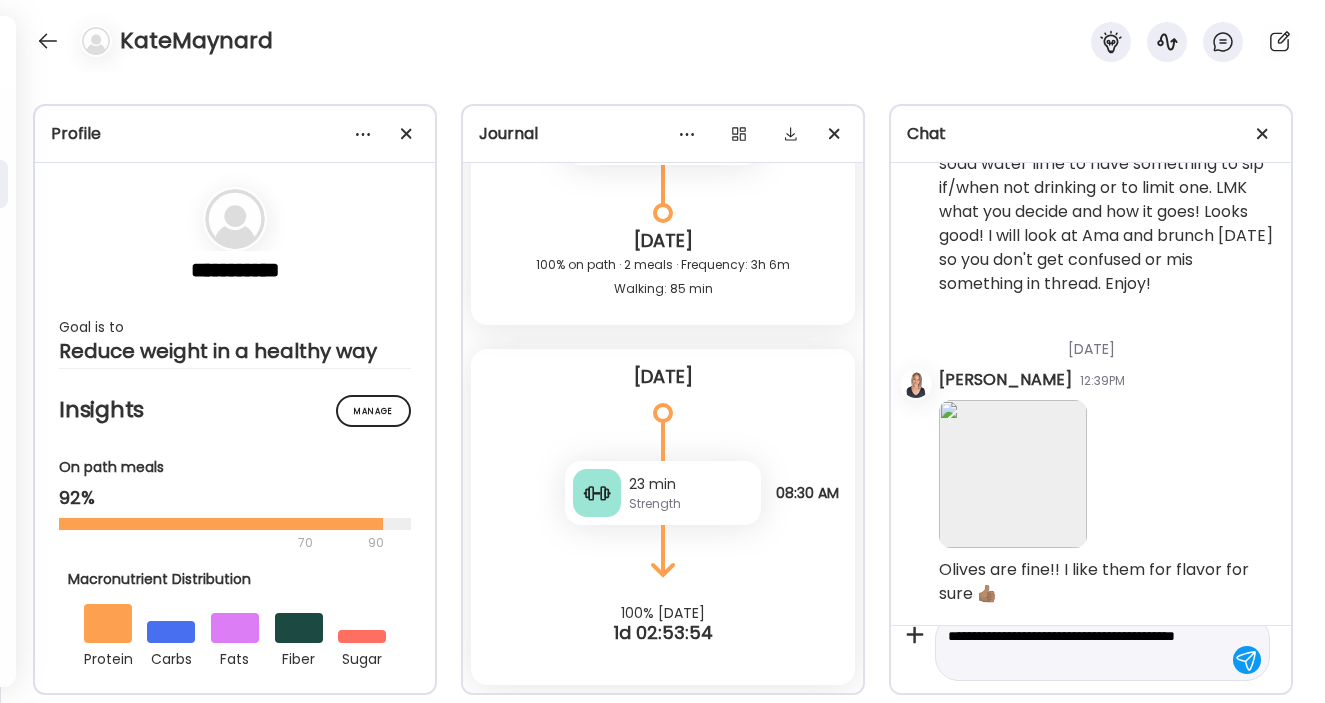 paste on "**********" 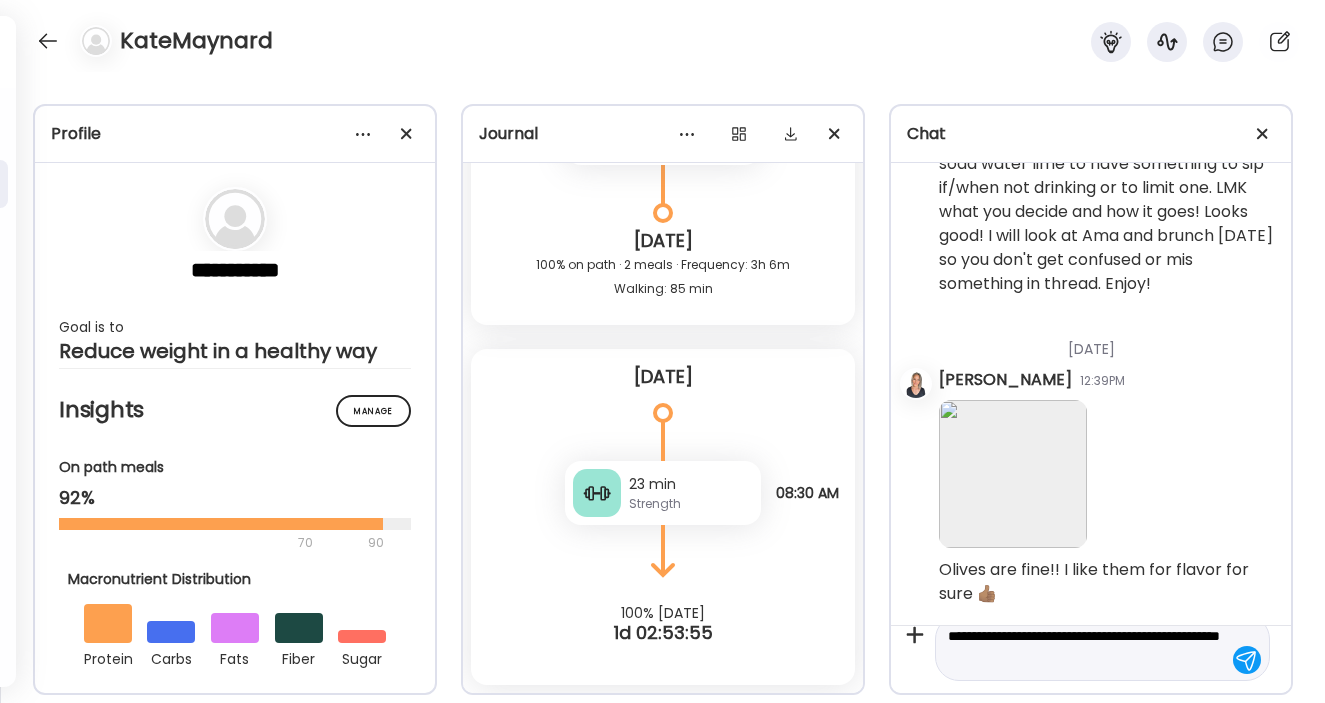 click on "**********" at bounding box center [1084, 648] 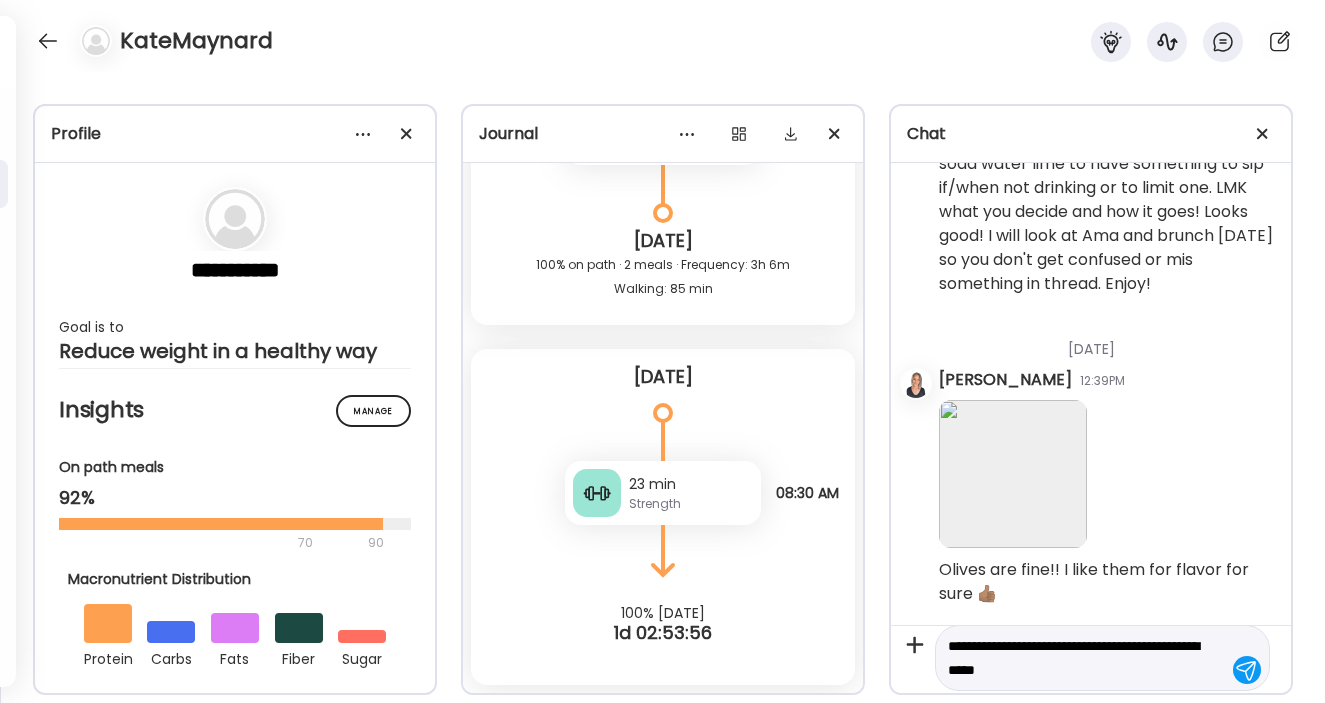 scroll, scrollTop: 0, scrollLeft: 0, axis: both 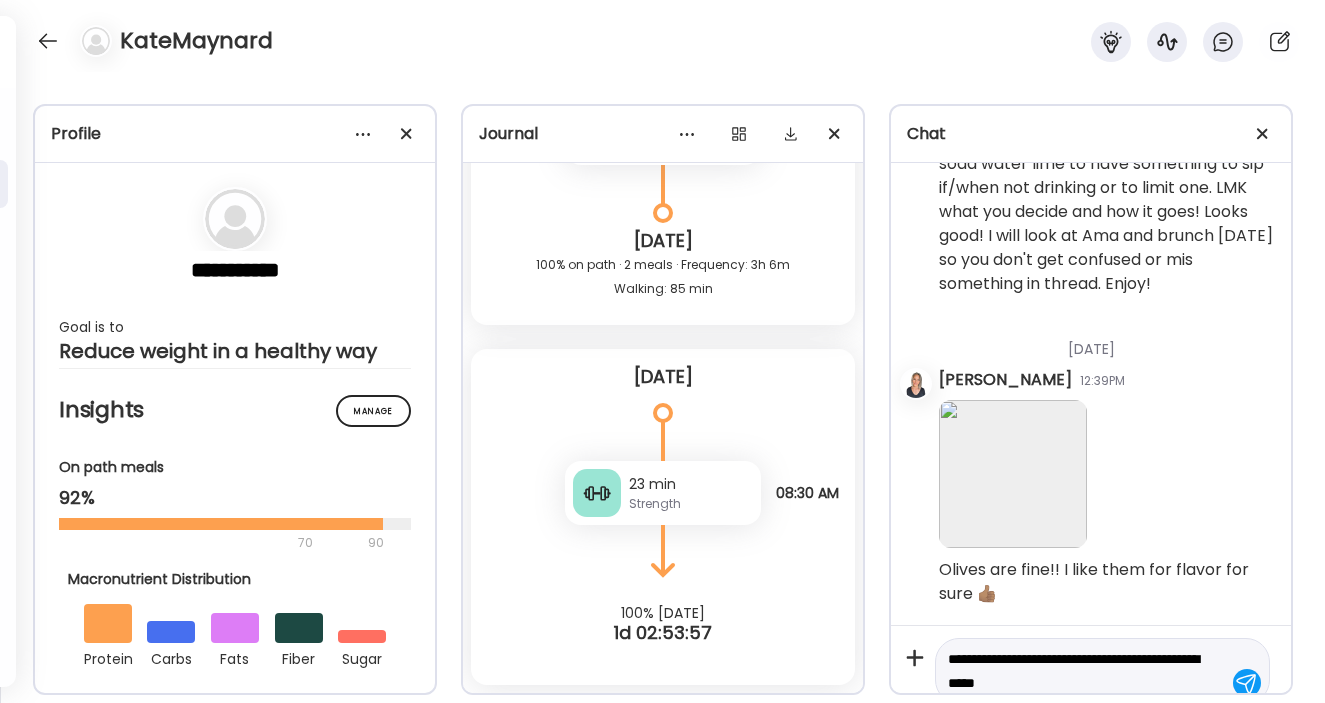 click on "**********" at bounding box center (1084, 671) 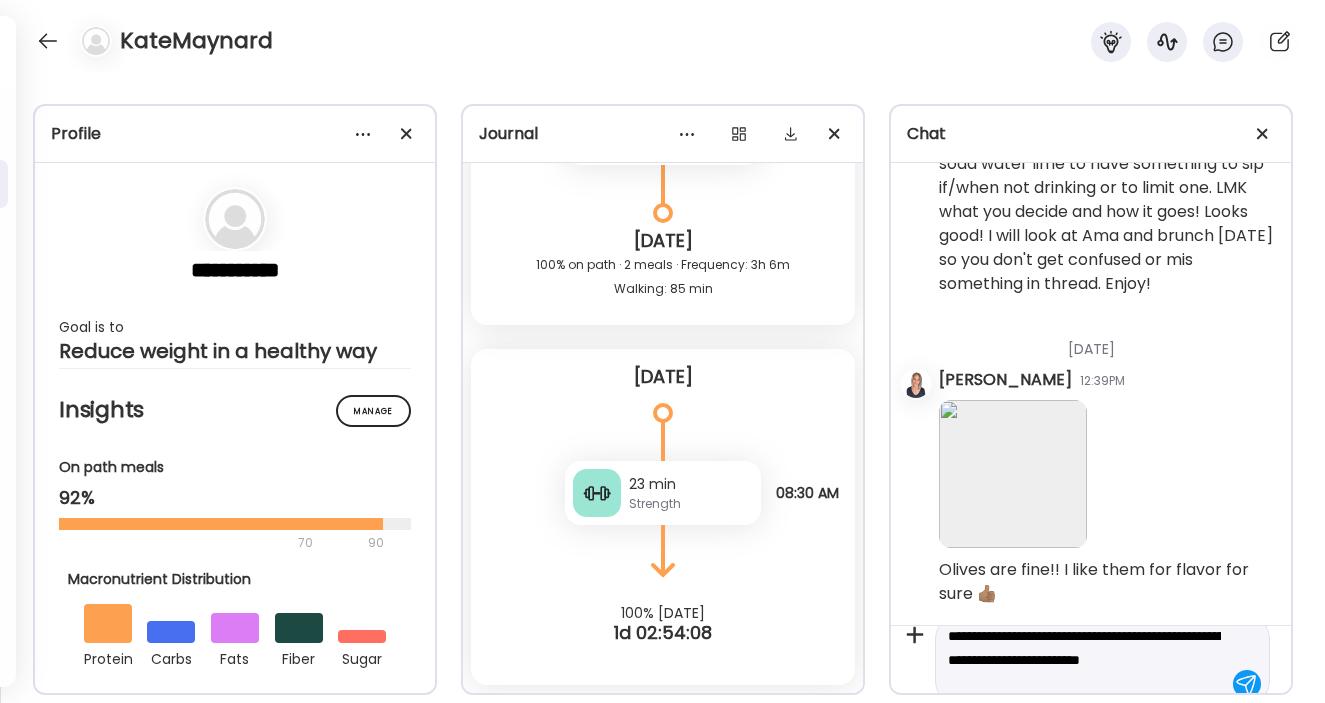 scroll, scrollTop: 47, scrollLeft: 0, axis: vertical 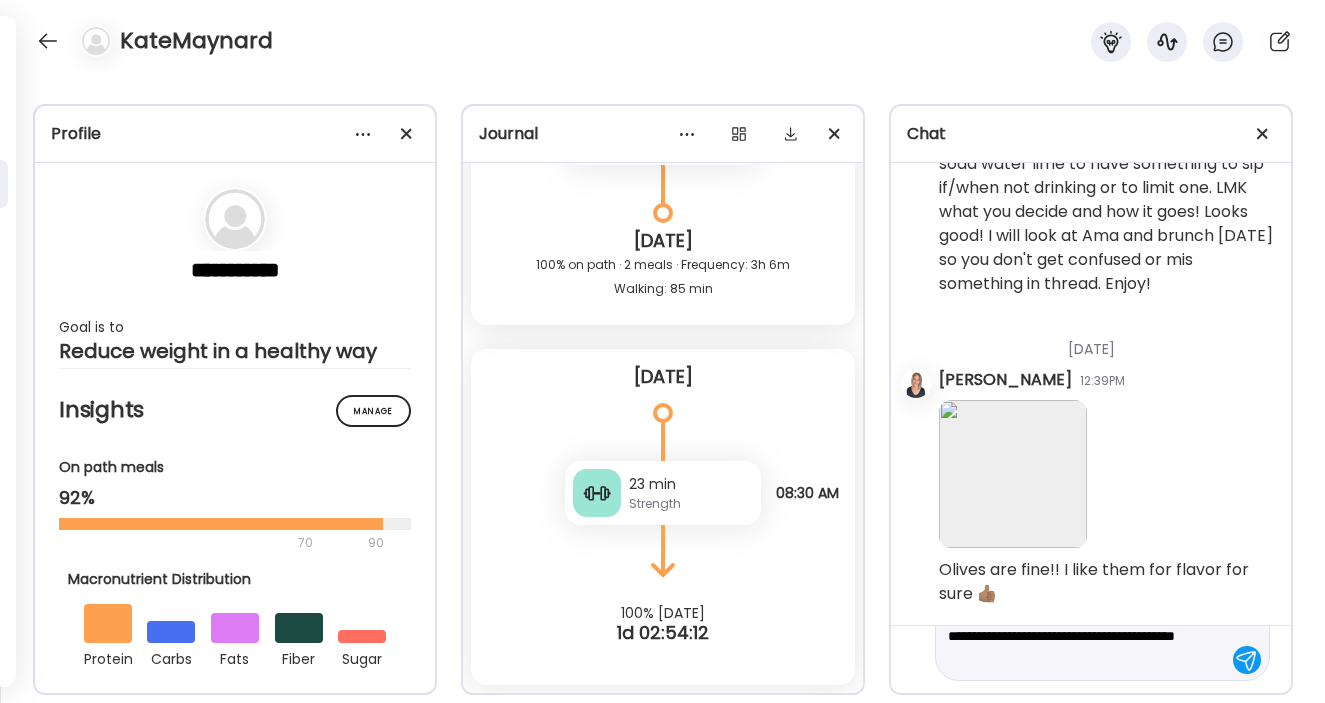 type on "**********" 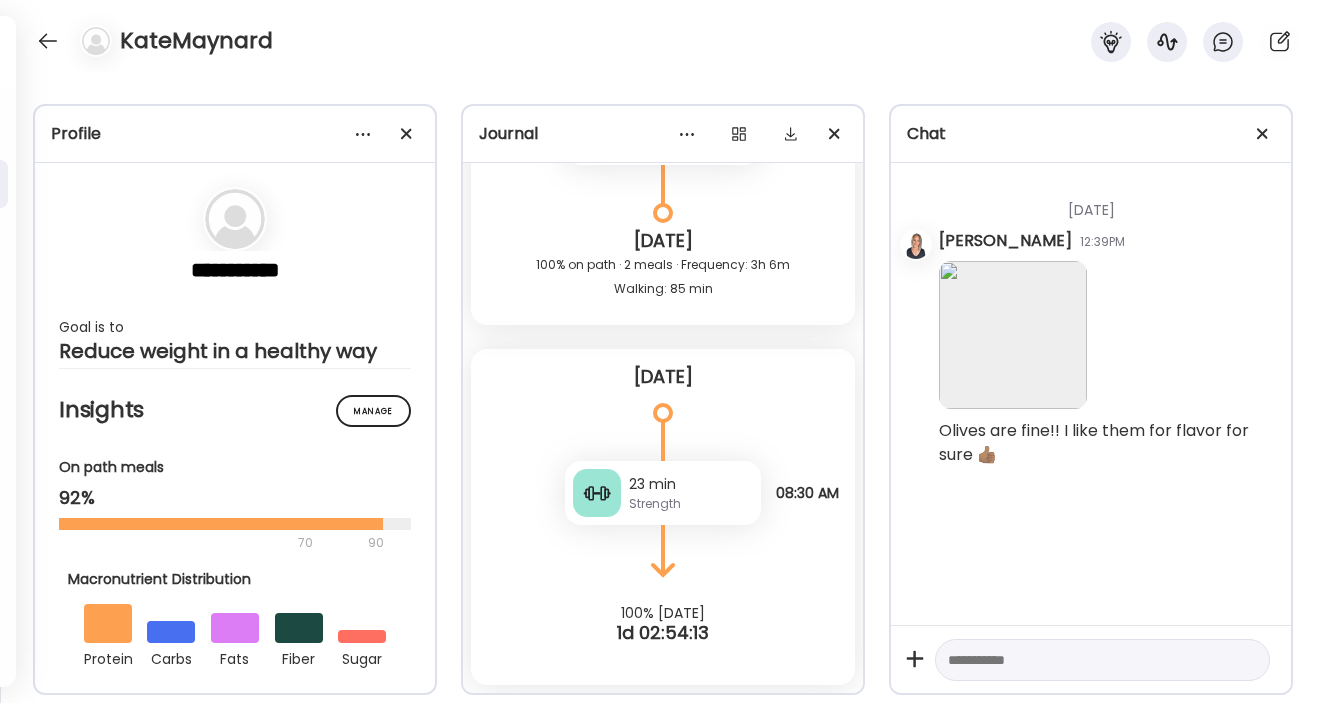 scroll, scrollTop: 0, scrollLeft: 0, axis: both 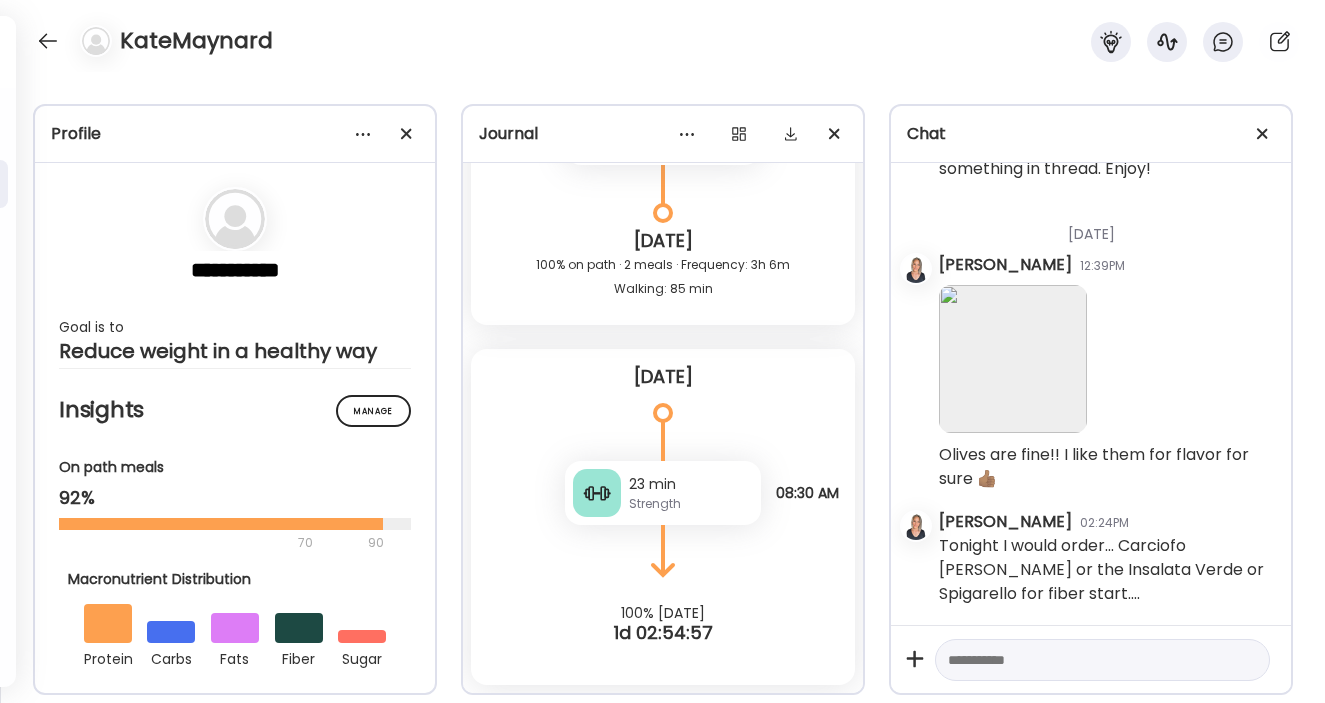 click at bounding box center [1084, 660] 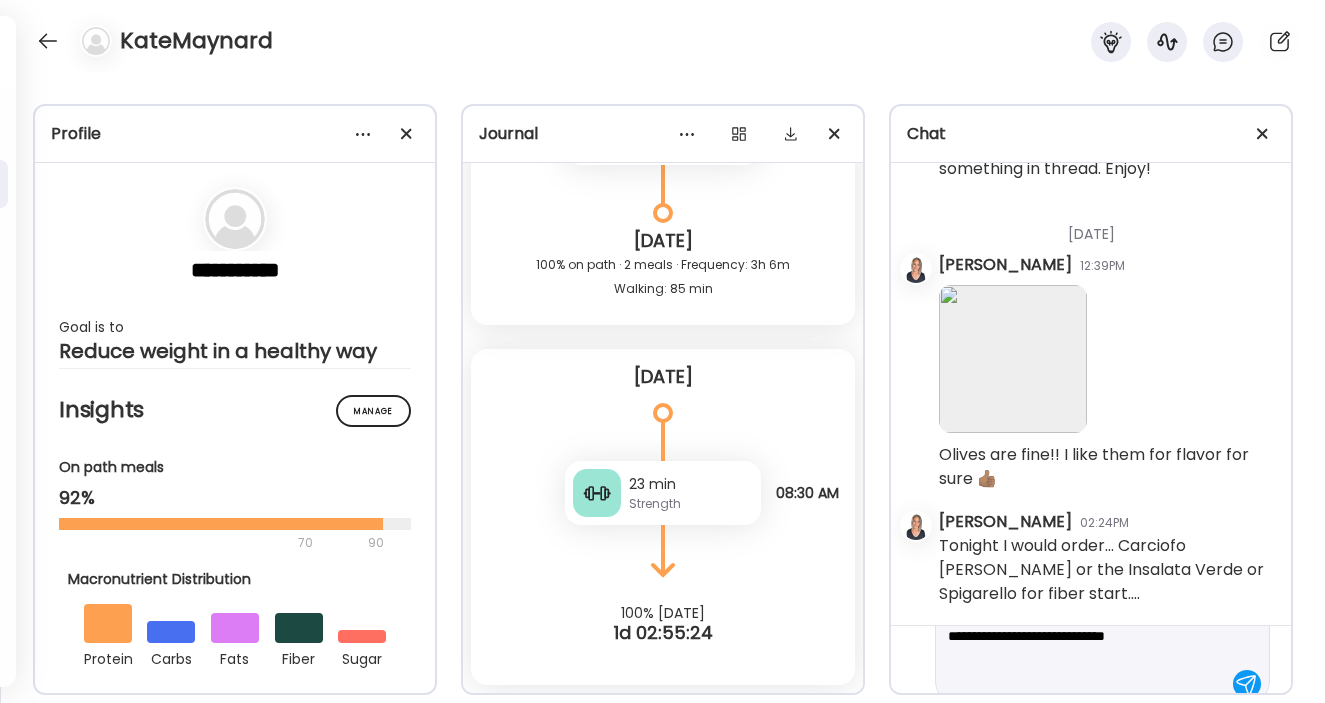 scroll, scrollTop: 95, scrollLeft: 0, axis: vertical 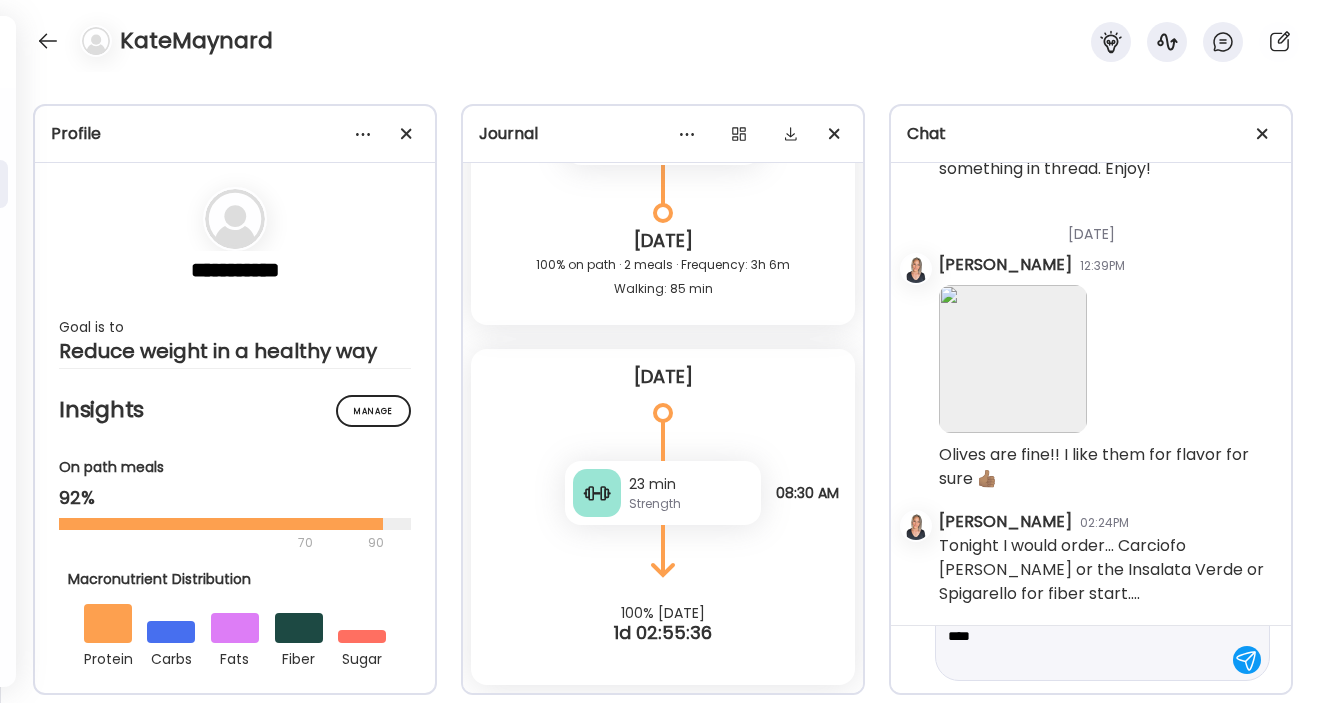 click on "**********" at bounding box center [1084, 612] 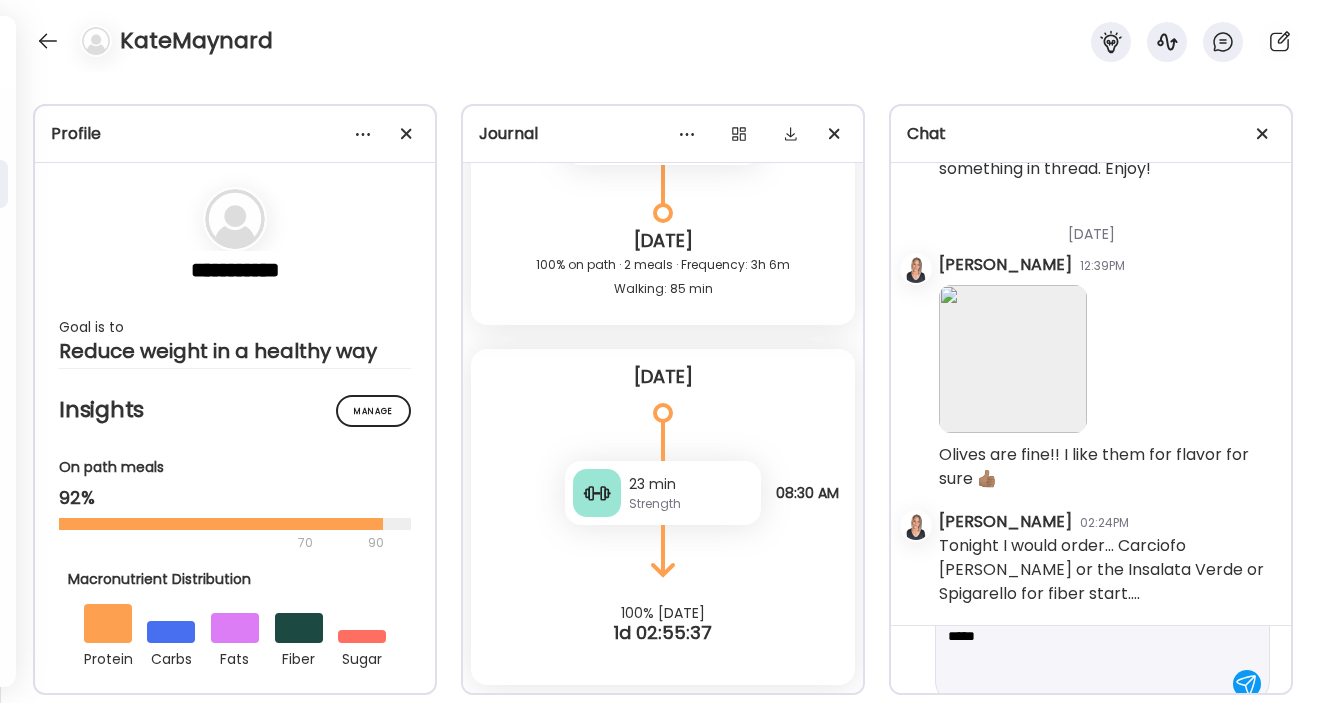 scroll, scrollTop: 119, scrollLeft: 0, axis: vertical 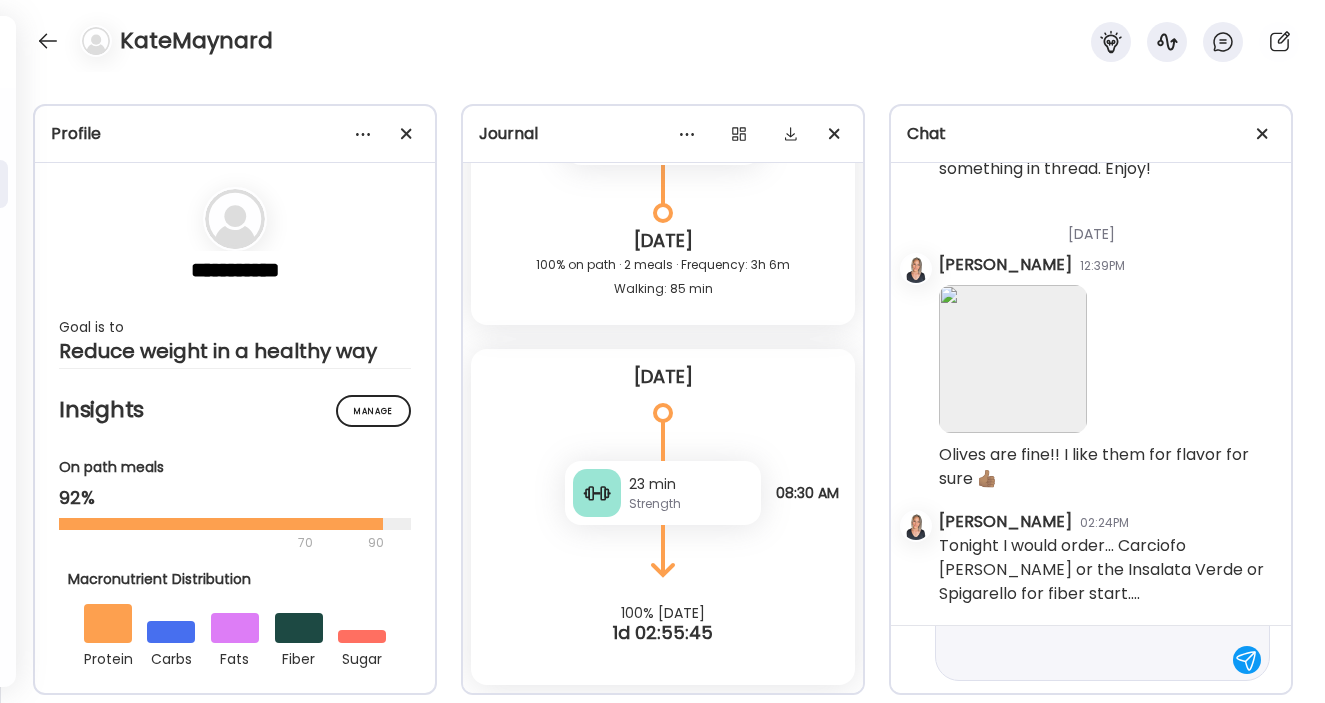 click on "**********" at bounding box center [1084, 600] 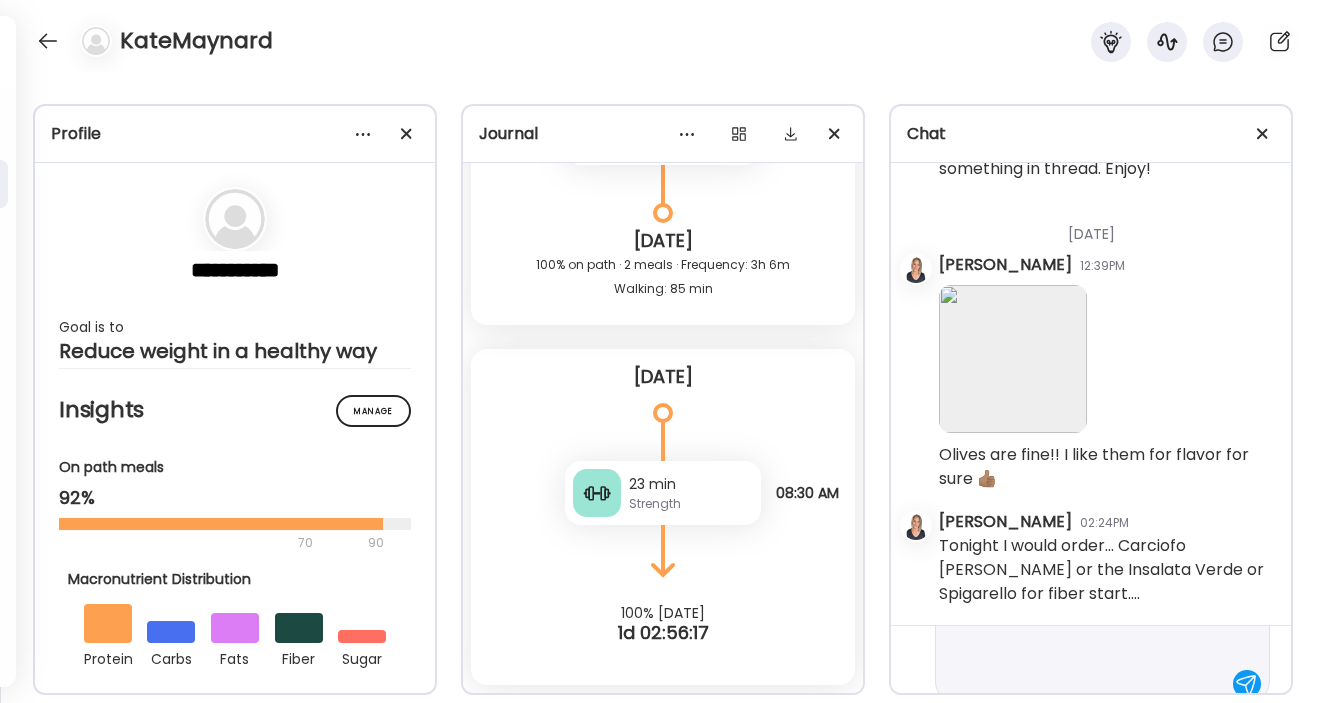 scroll, scrollTop: 191, scrollLeft: 0, axis: vertical 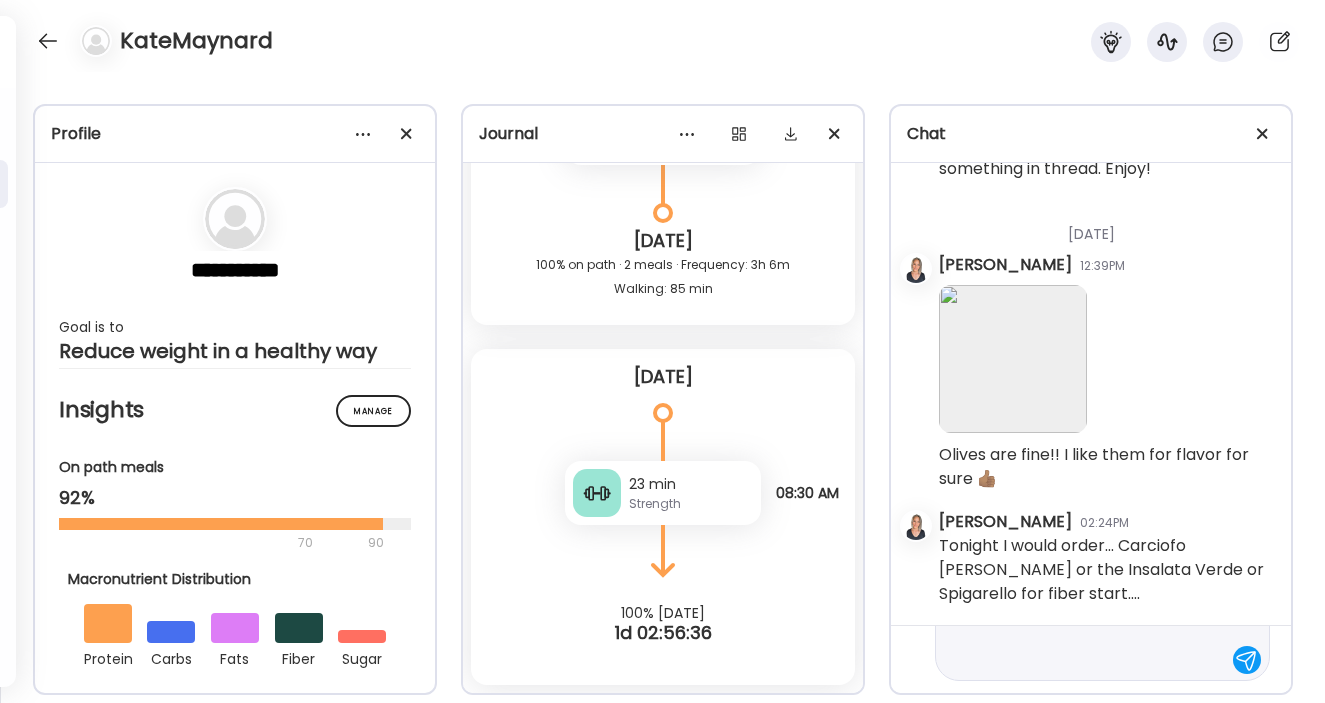 drag, startPoint x: 1017, startPoint y: 664, endPoint x: 1057, endPoint y: 659, distance: 40.311287 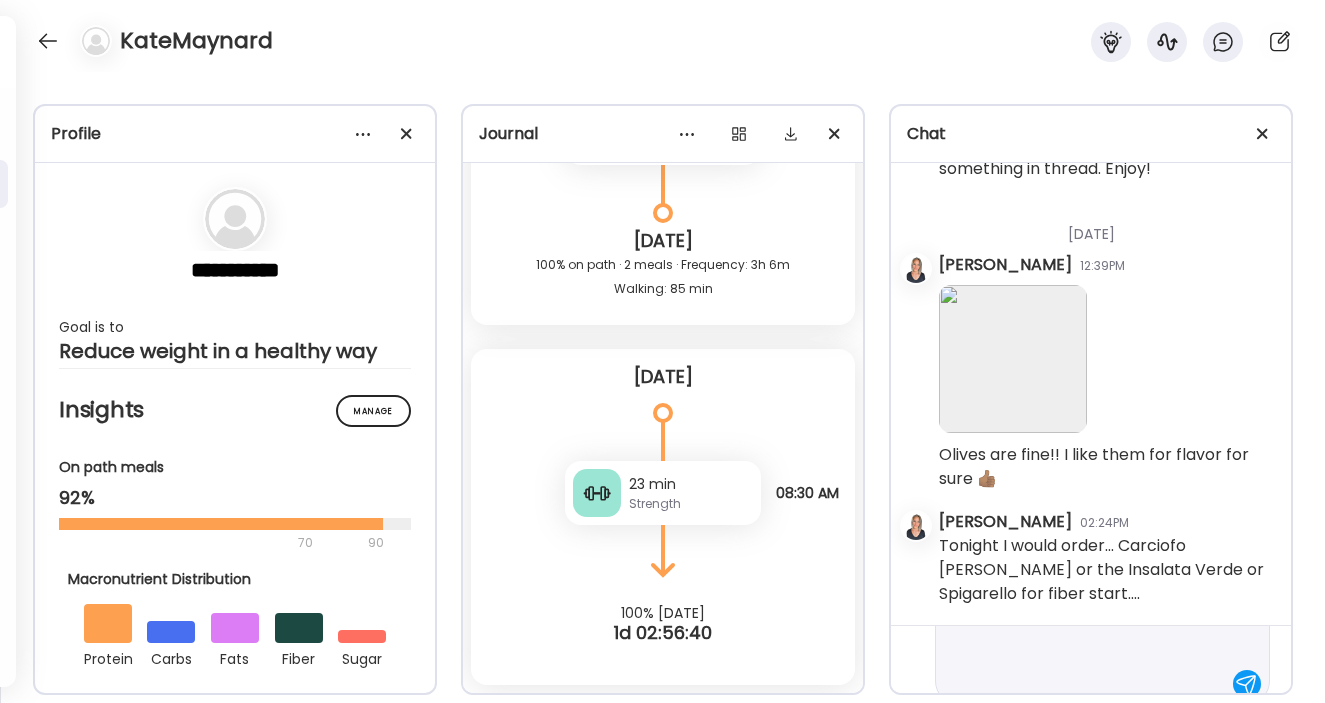 scroll, scrollTop: 215, scrollLeft: 0, axis: vertical 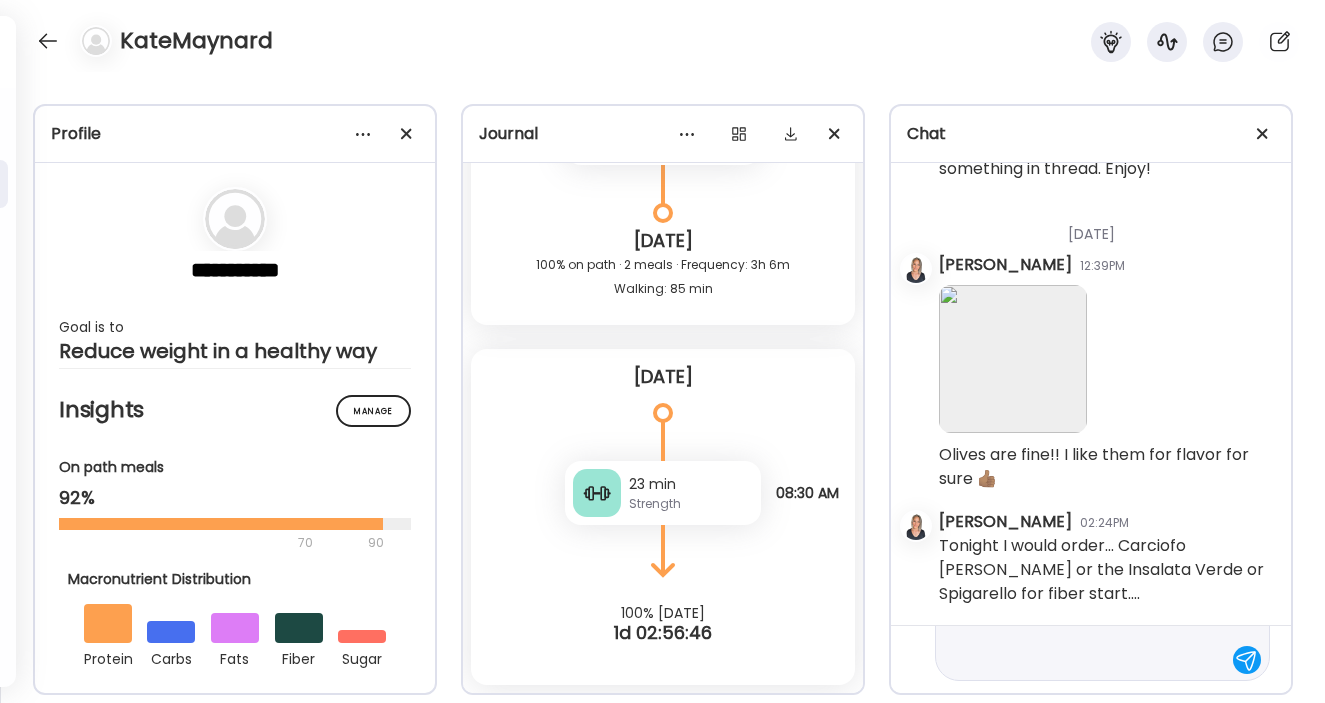 type on "**********" 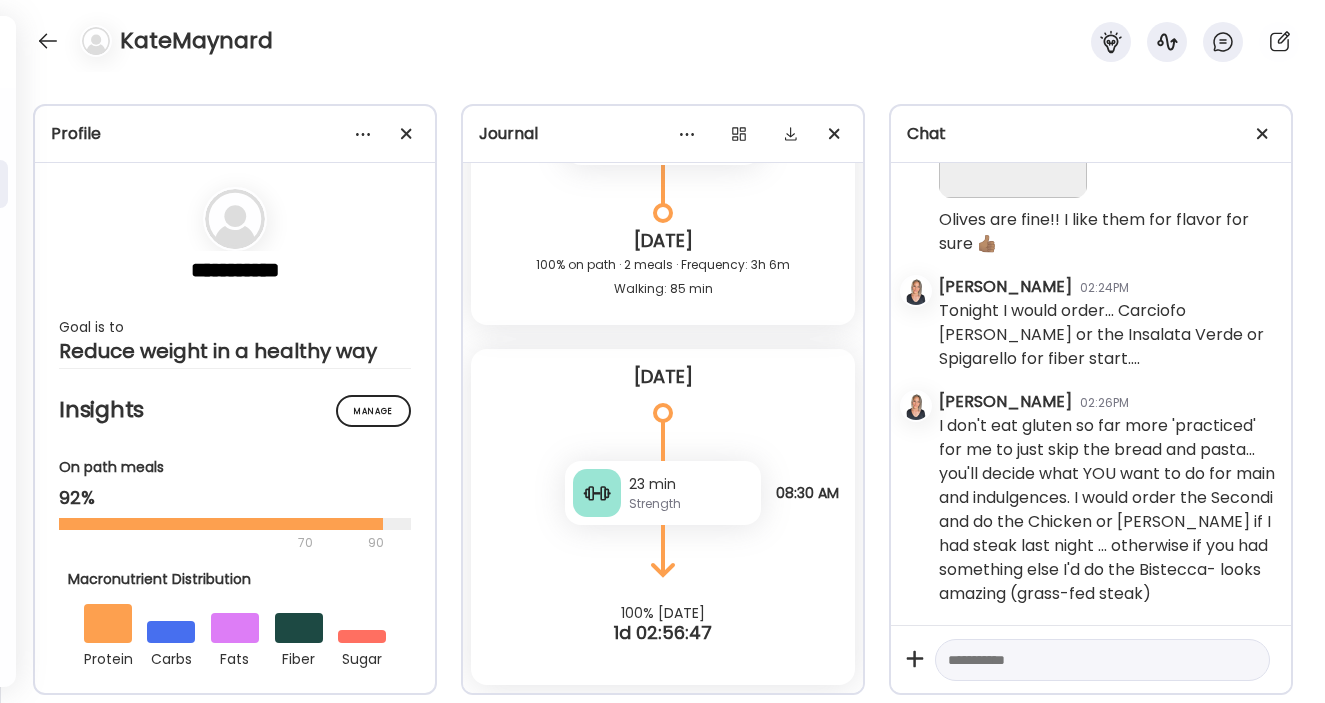 scroll, scrollTop: 50153, scrollLeft: 0, axis: vertical 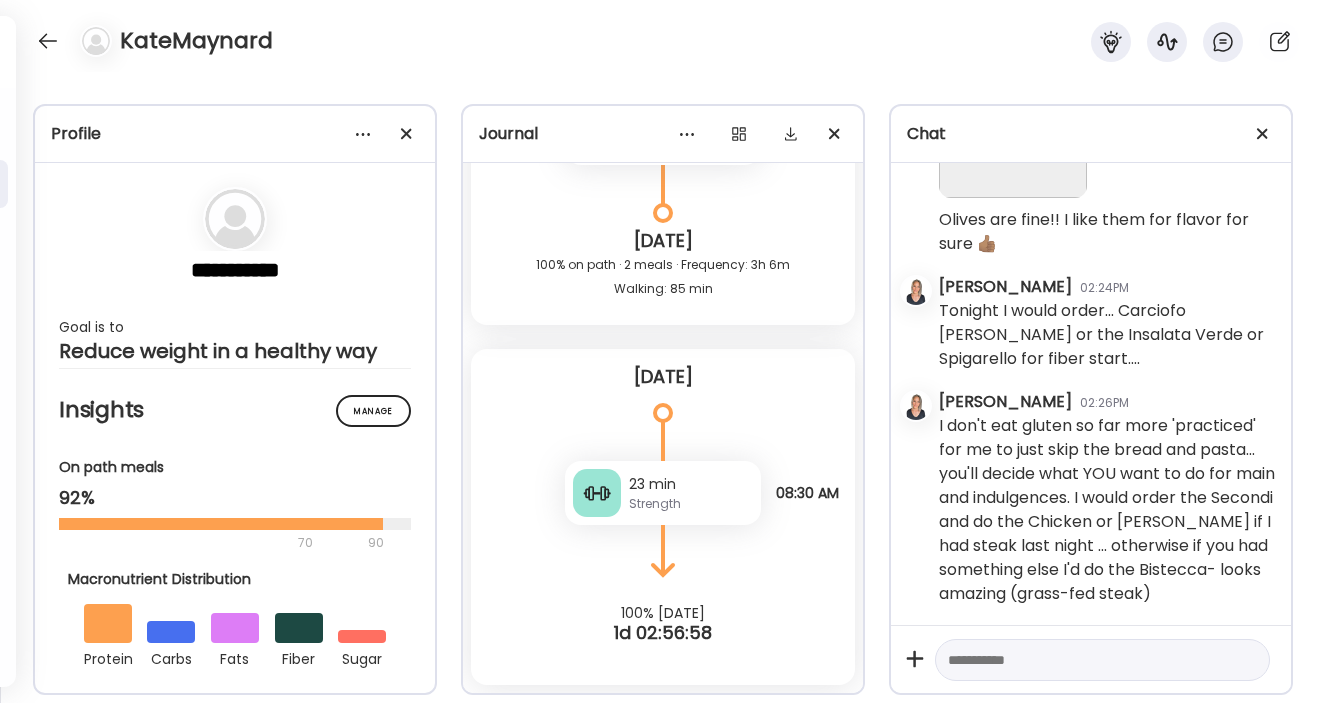 click at bounding box center (1084, 660) 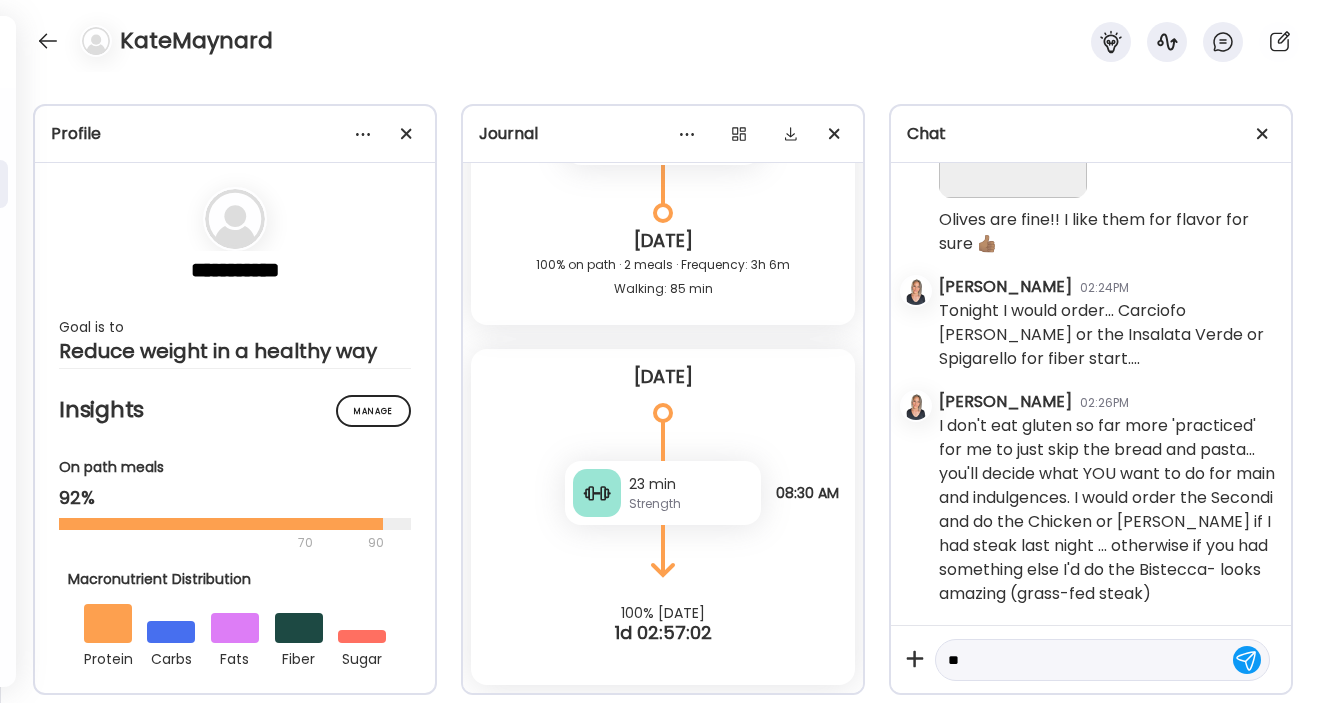 type on "*" 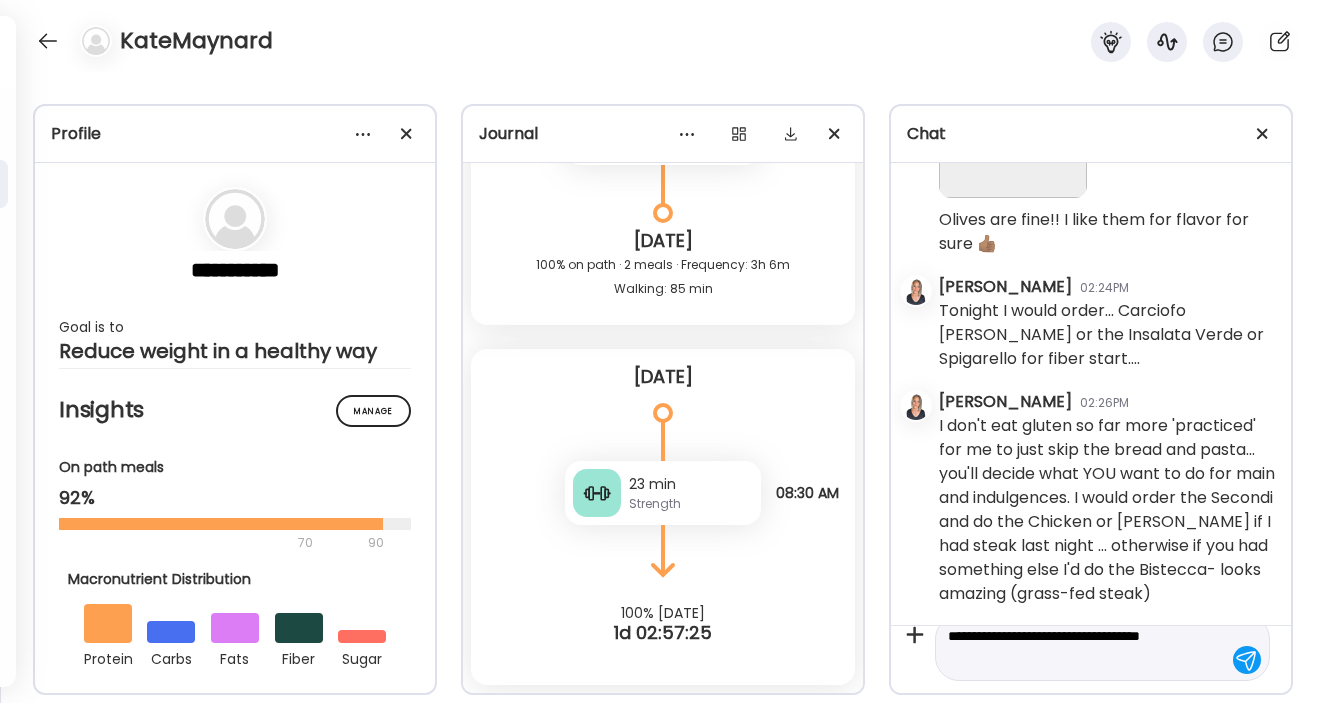 scroll, scrollTop: 0, scrollLeft: 0, axis: both 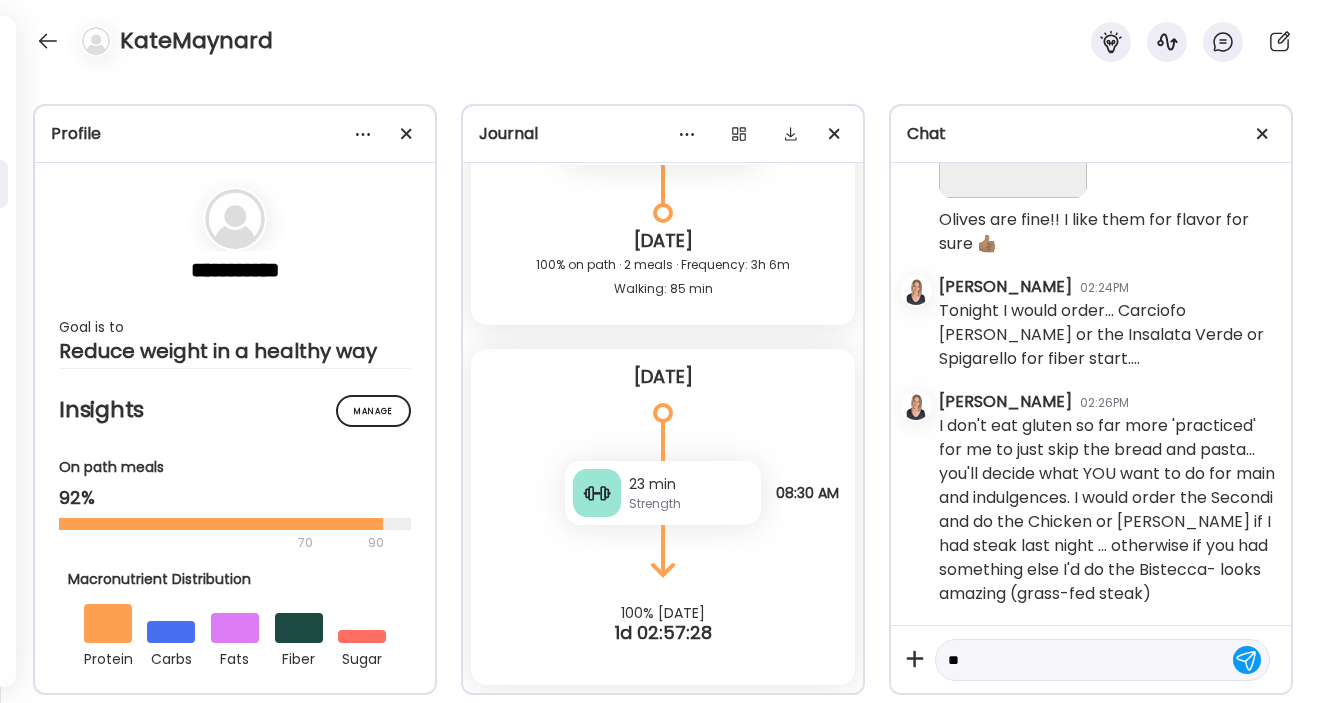 type on "*" 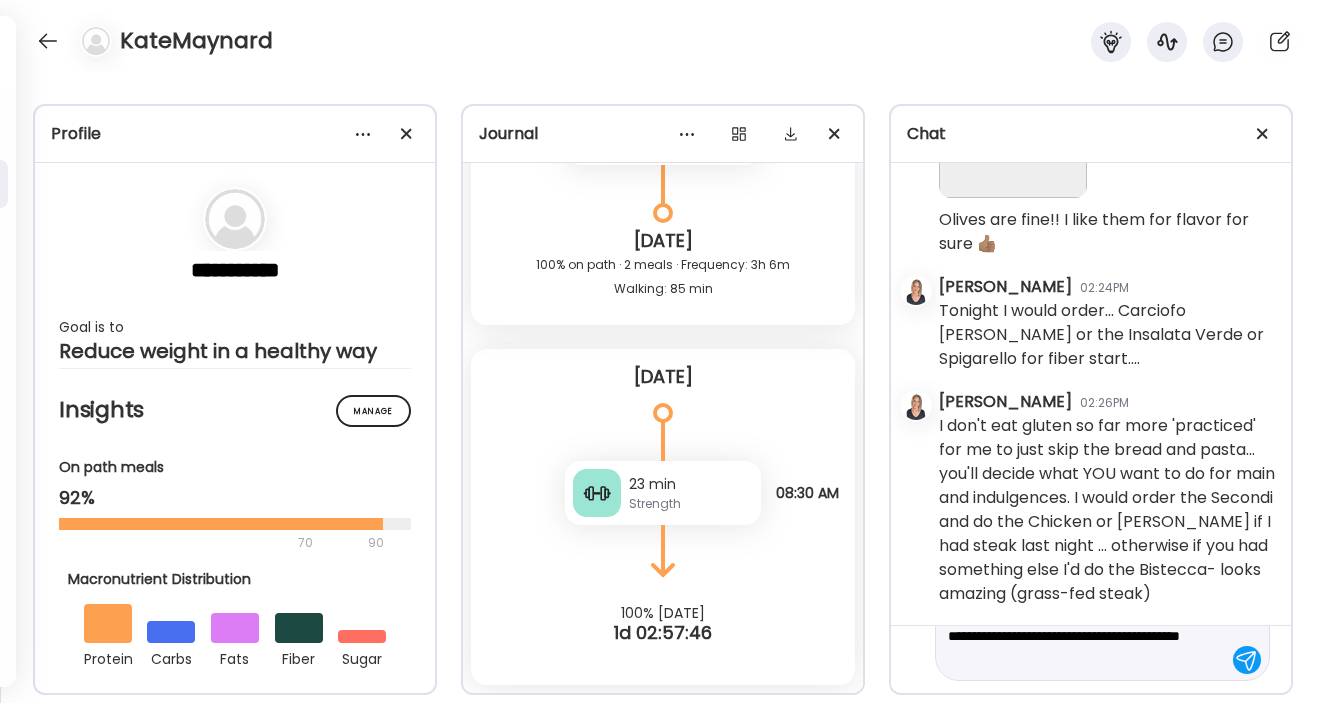 scroll, scrollTop: 71, scrollLeft: 0, axis: vertical 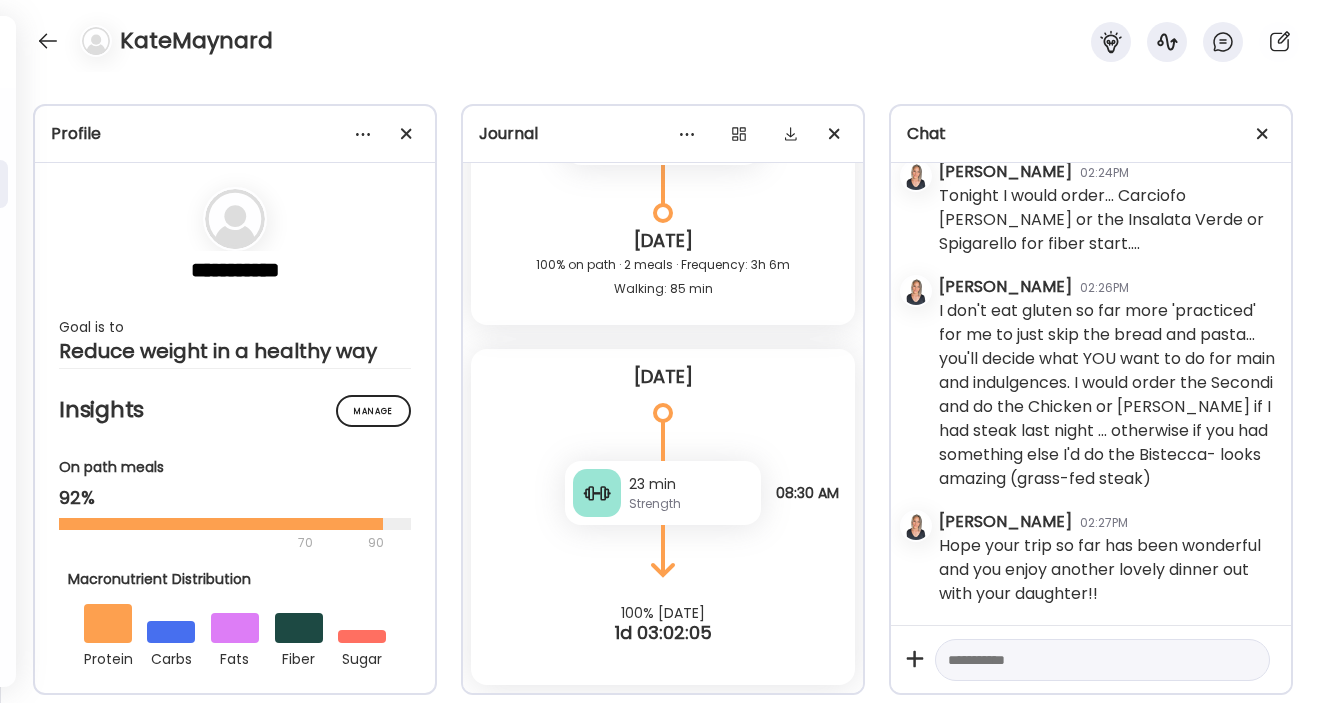 click at bounding box center [1084, 660] 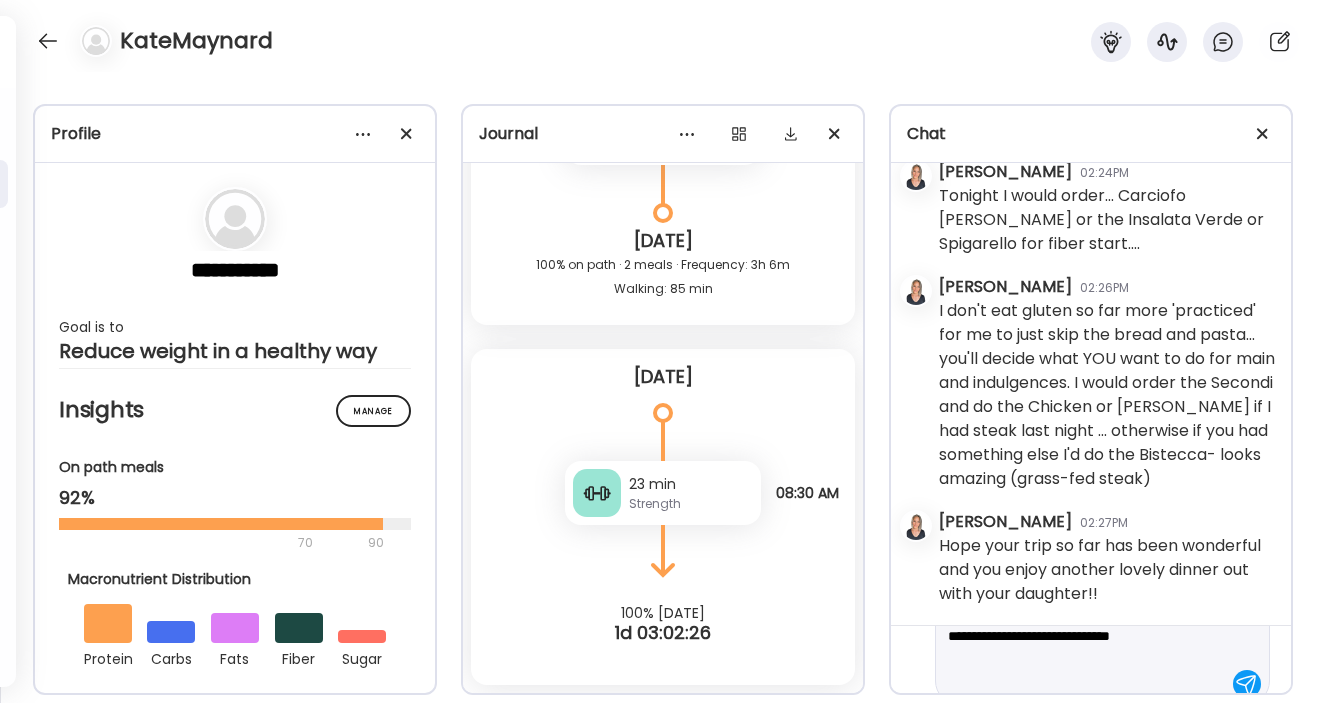 scroll, scrollTop: 95, scrollLeft: 0, axis: vertical 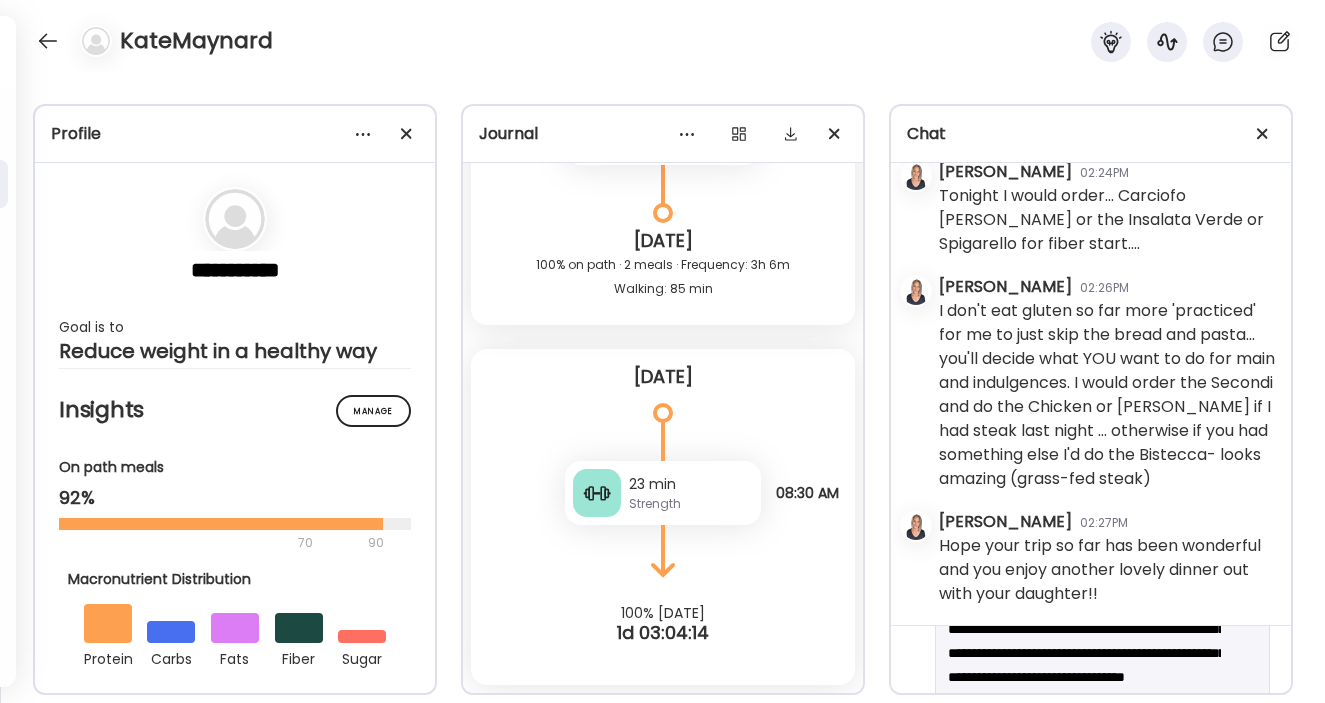 click on "**********" at bounding box center [1084, 653] 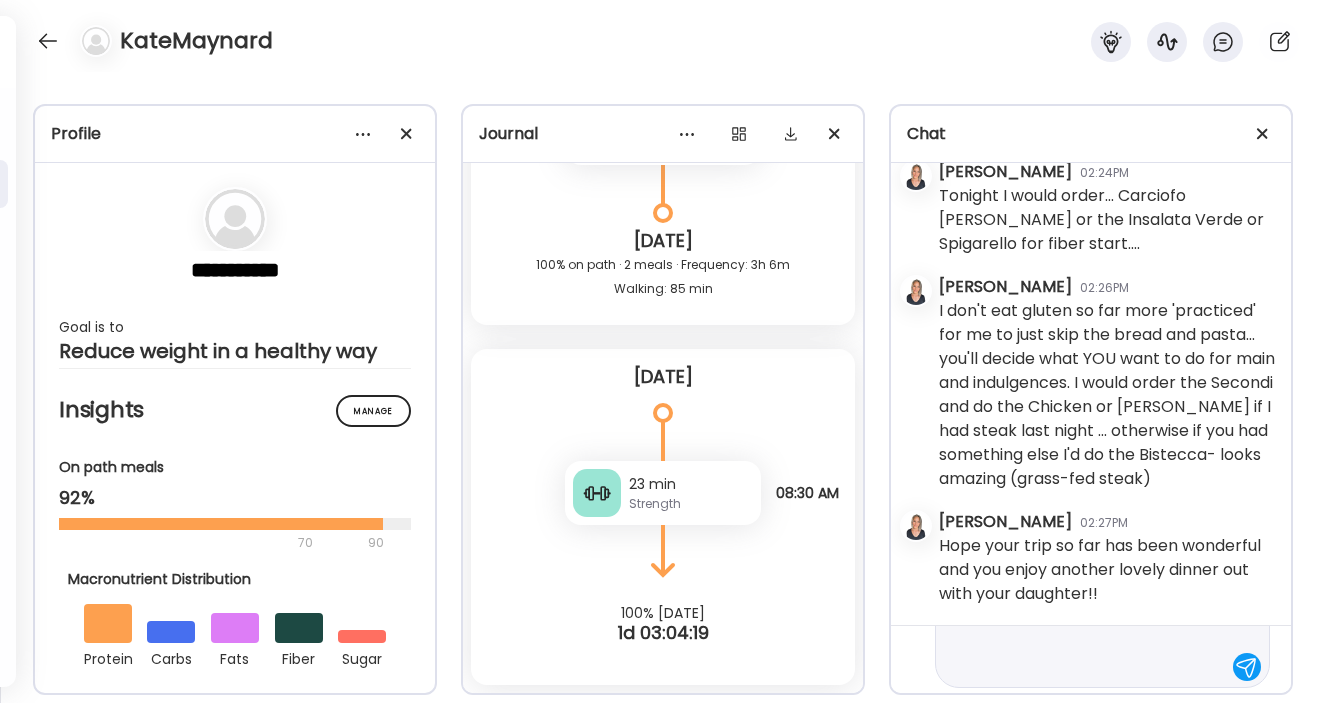 scroll, scrollTop: 239, scrollLeft: 0, axis: vertical 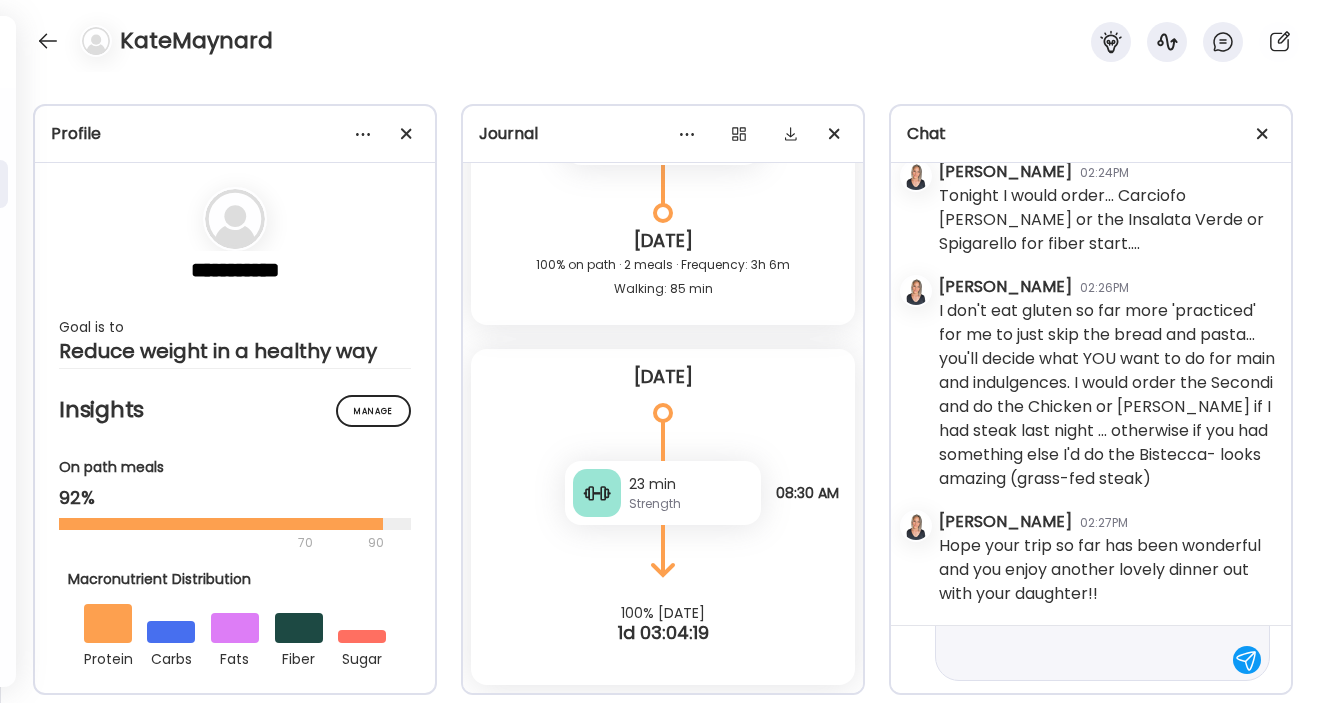 click on "**********" at bounding box center [1084, 540] 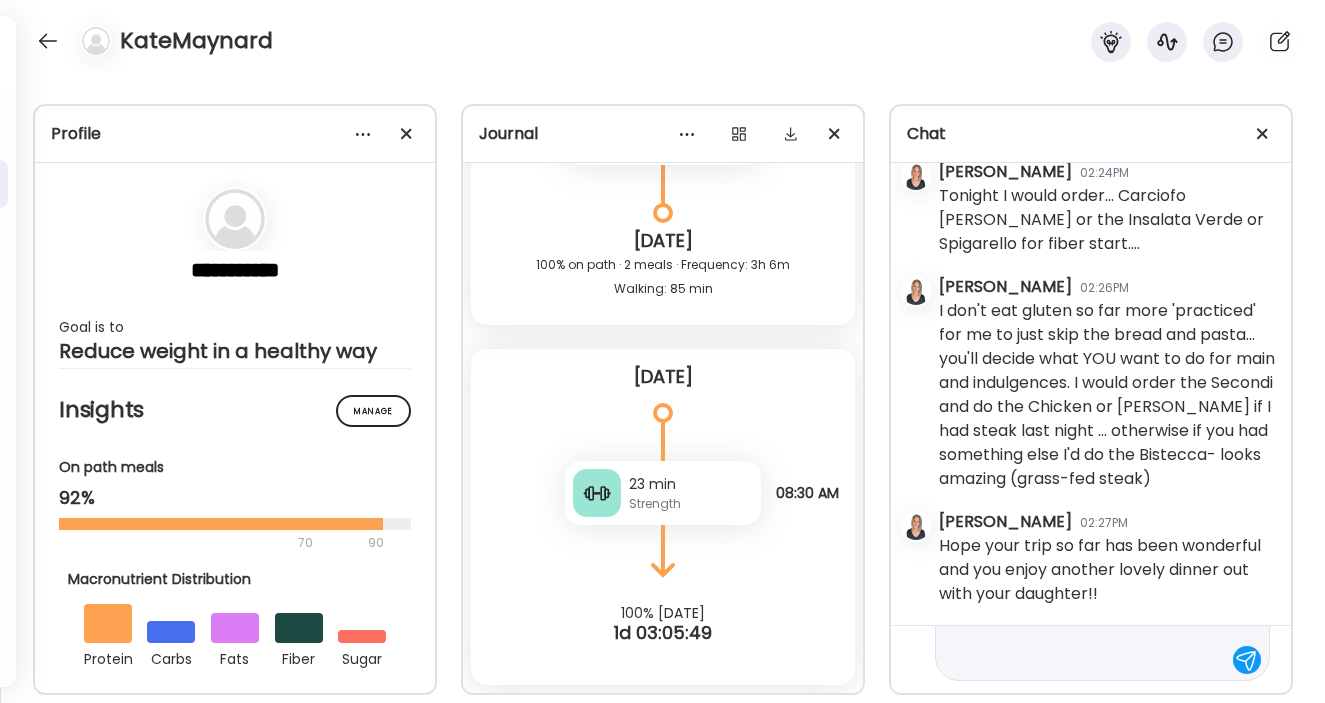 scroll, scrollTop: 503, scrollLeft: 0, axis: vertical 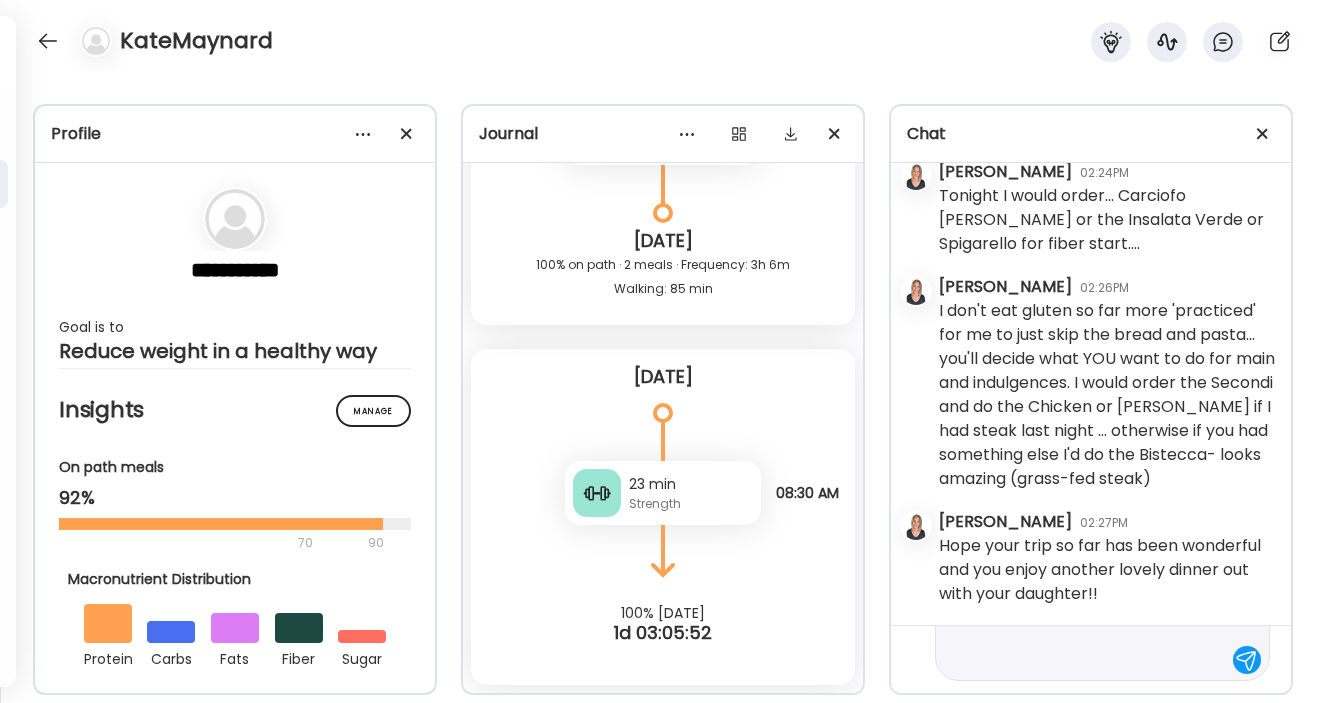 click on "**********" at bounding box center [1084, 408] 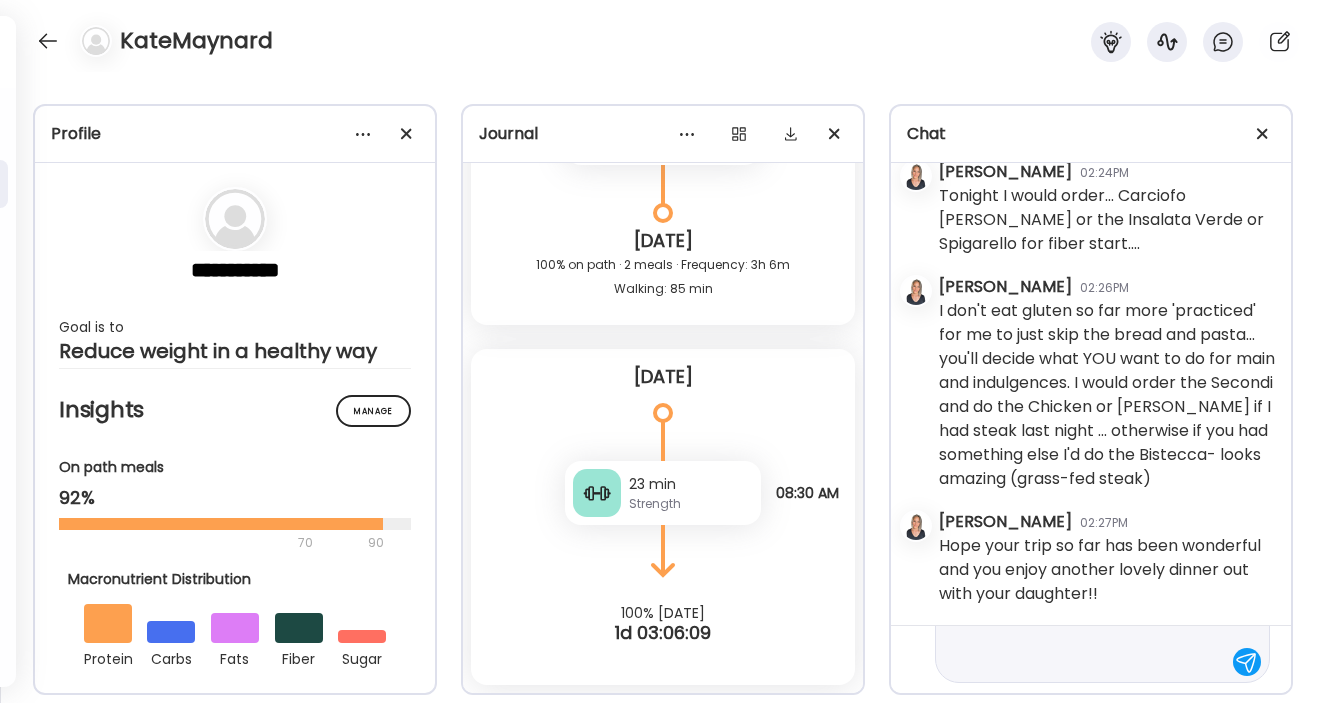 scroll, scrollTop: 503, scrollLeft: 0, axis: vertical 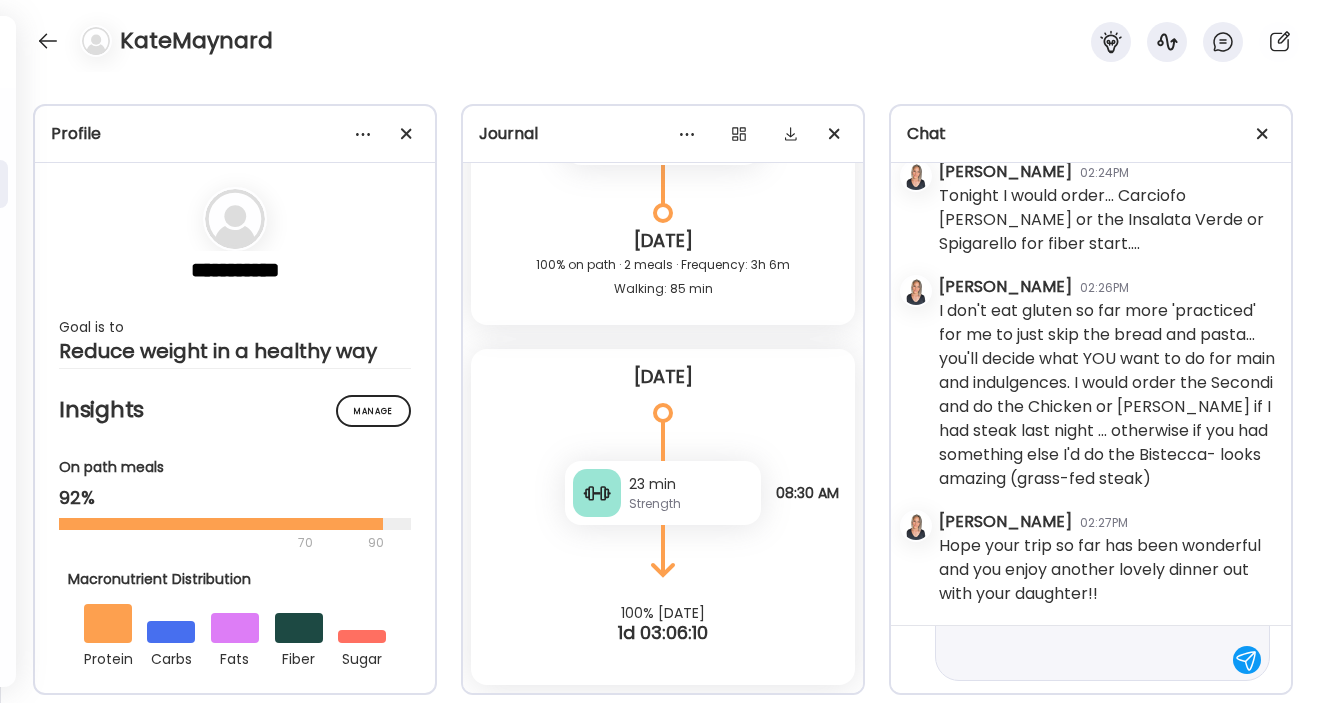 click on "**********" at bounding box center (1084, 408) 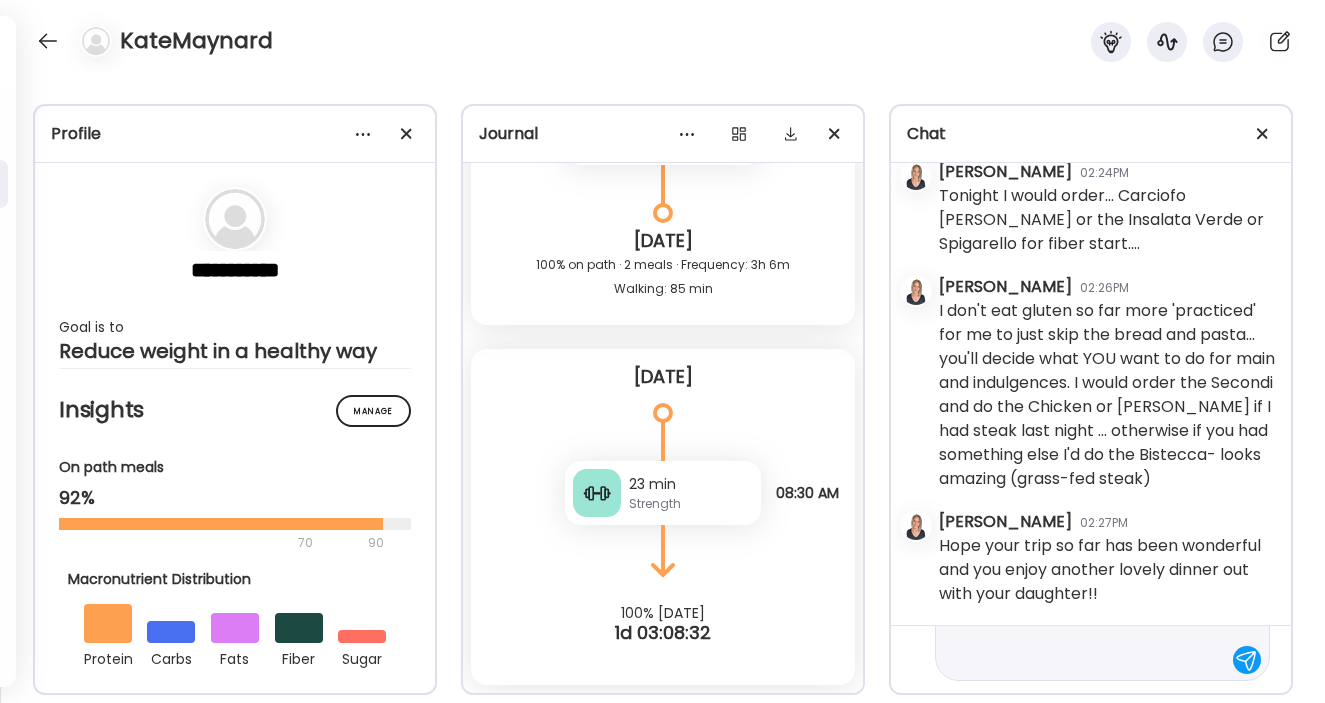 scroll, scrollTop: 887, scrollLeft: 0, axis: vertical 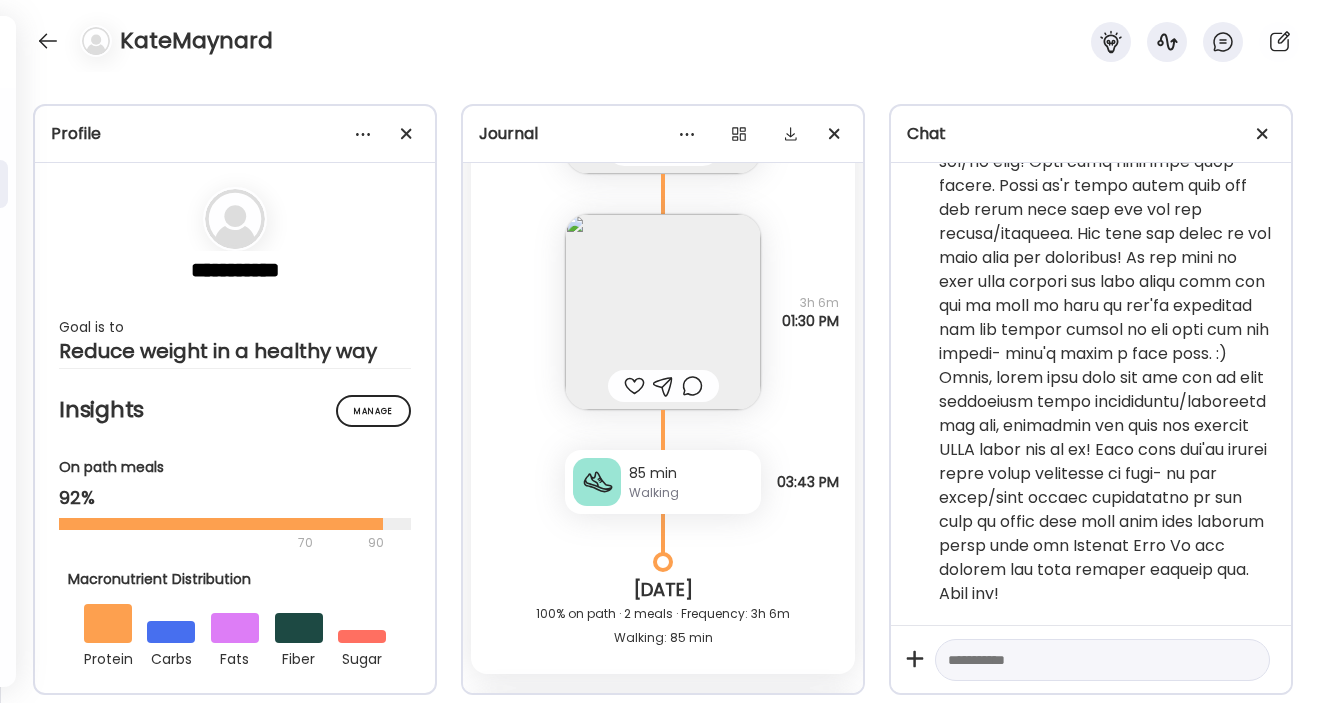 click at bounding box center [663, 312] 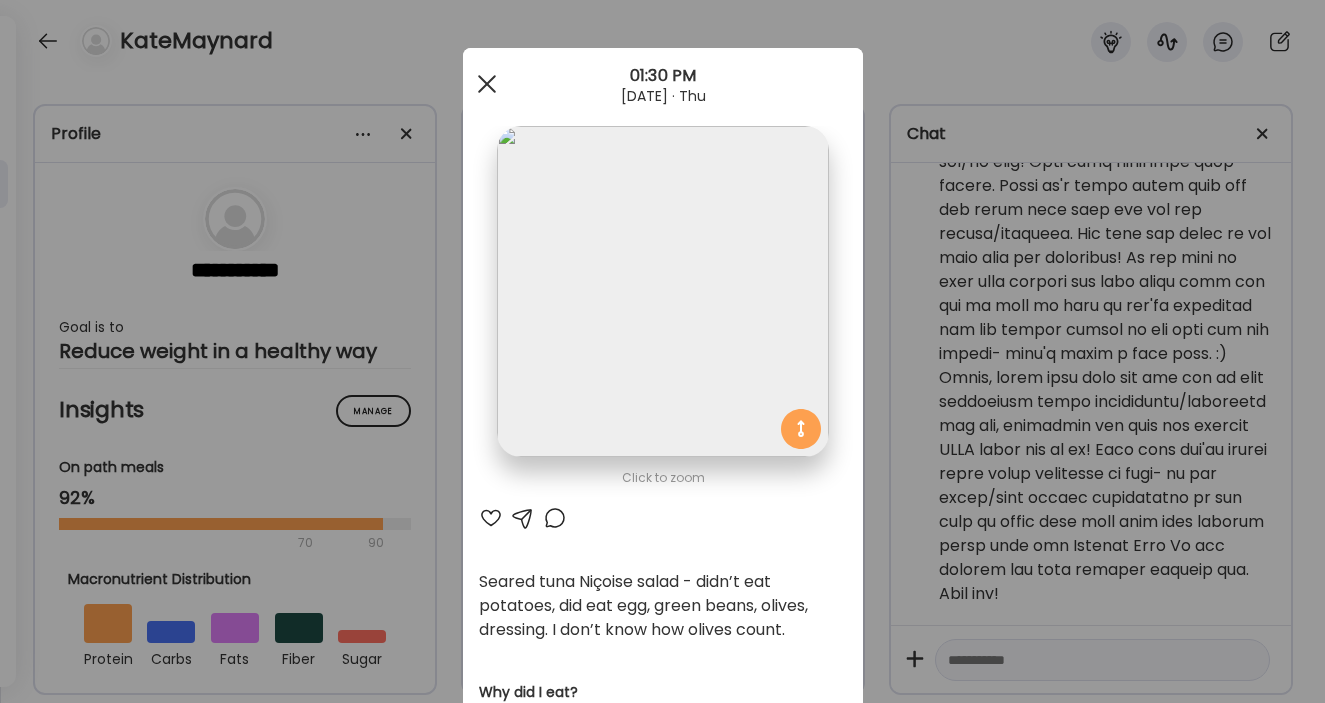 click at bounding box center (487, 84) 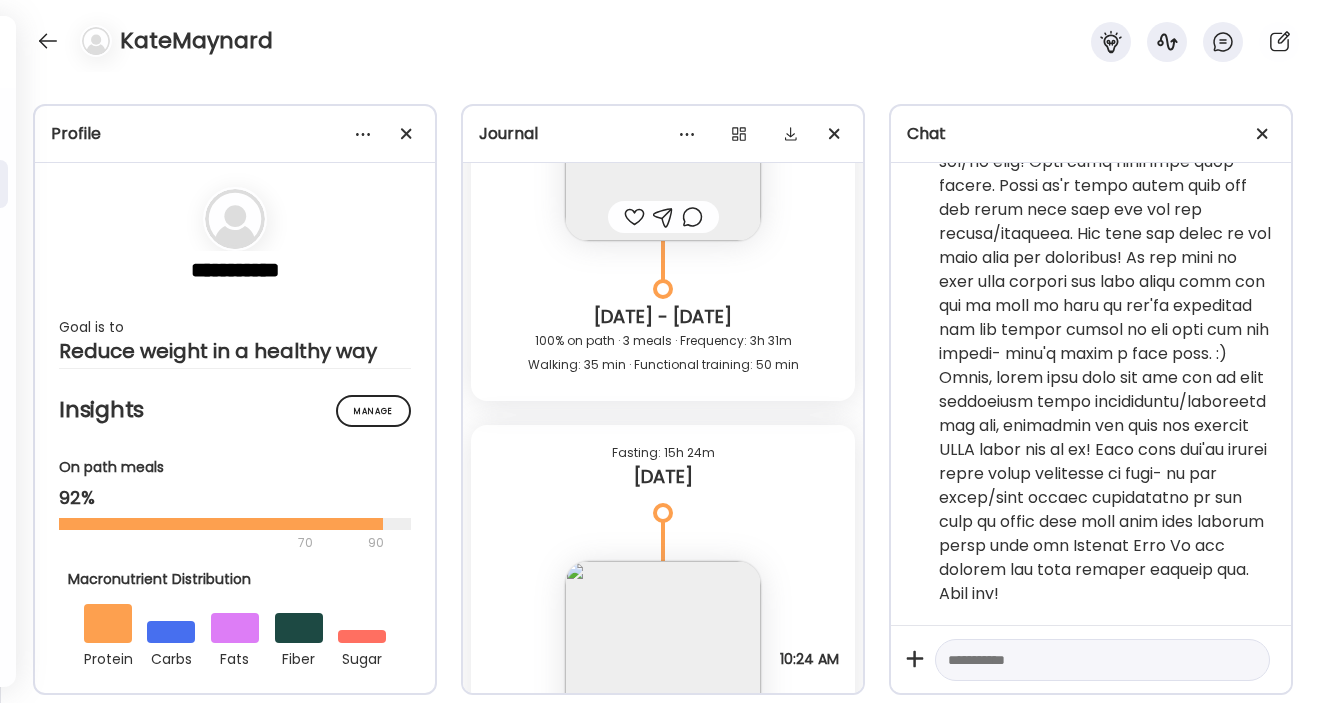 scroll, scrollTop: 41503, scrollLeft: 0, axis: vertical 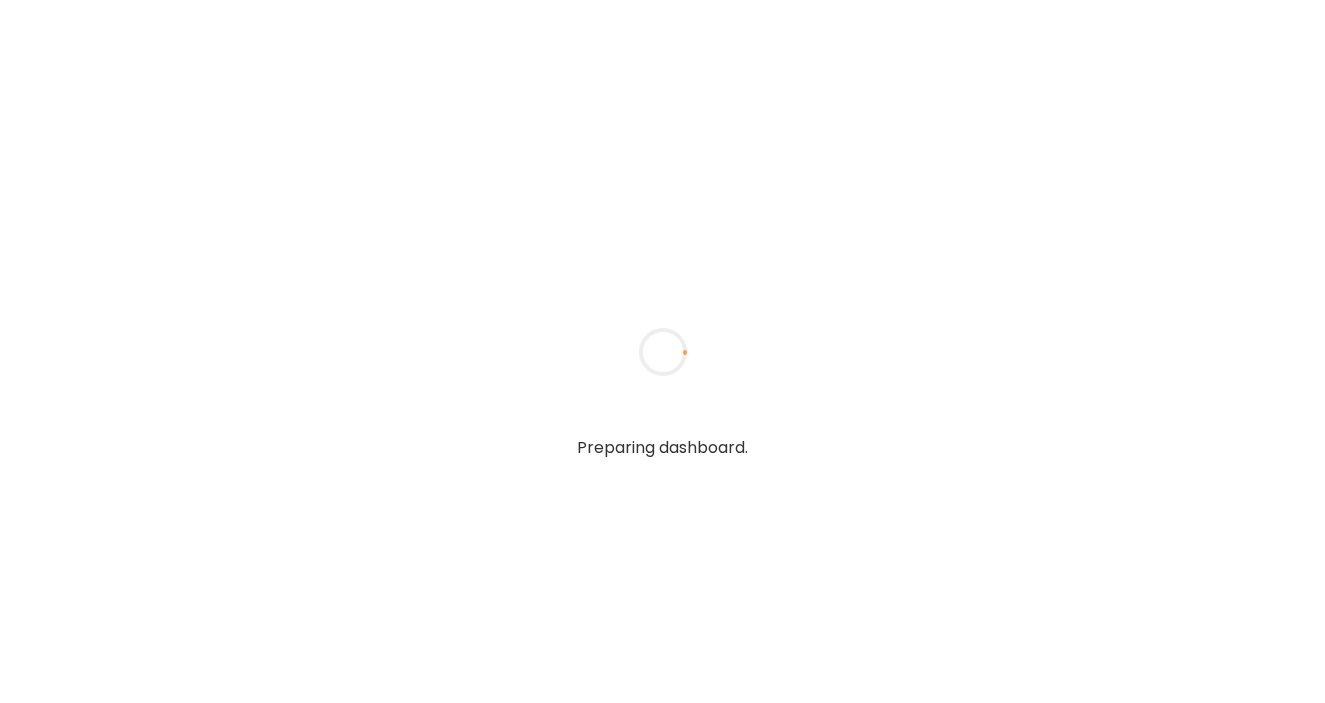 type on "**********" 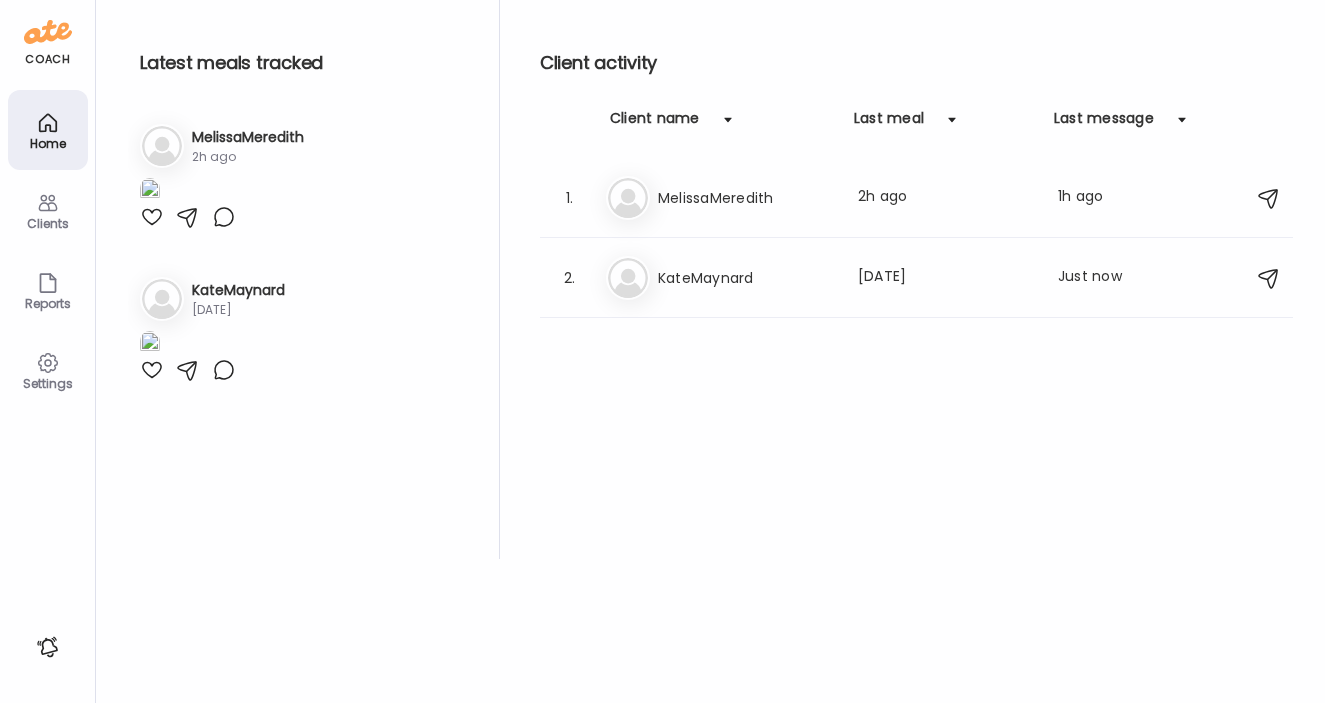type on "**********" 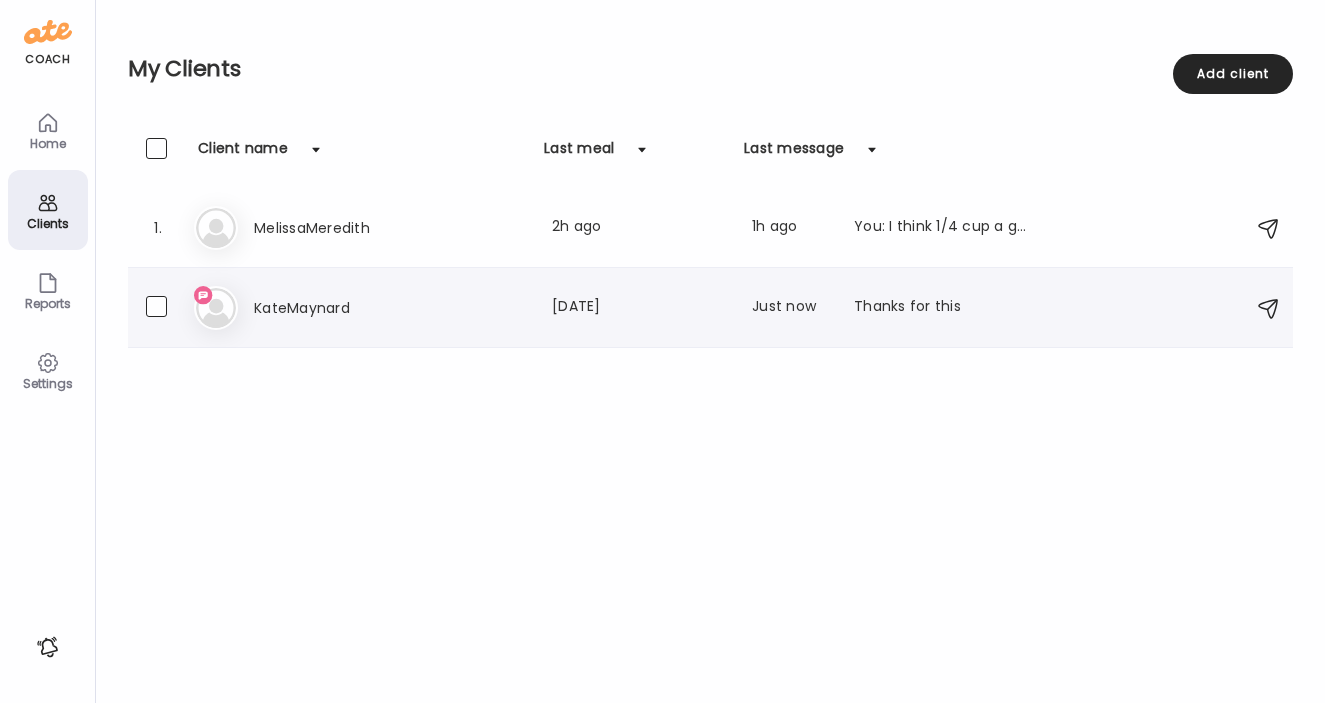 click on "KateMaynard" at bounding box center [342, 308] 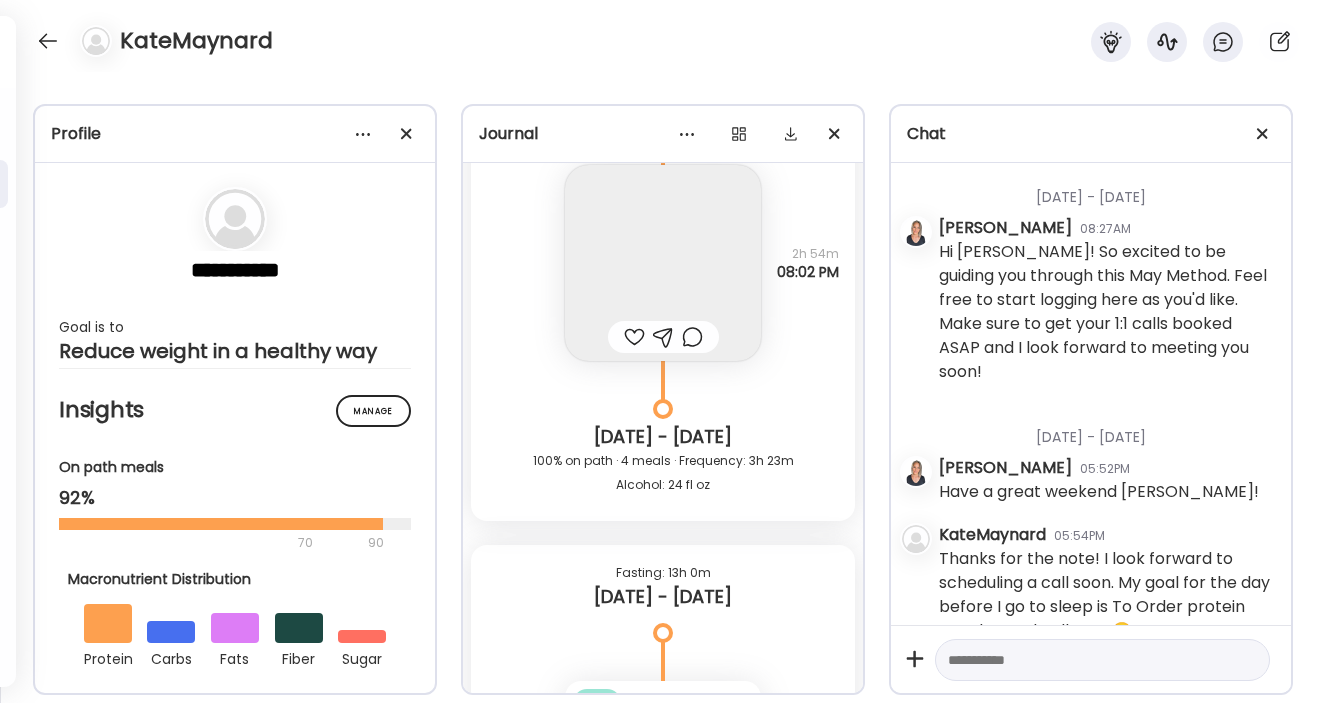 scroll, scrollTop: 42634, scrollLeft: 0, axis: vertical 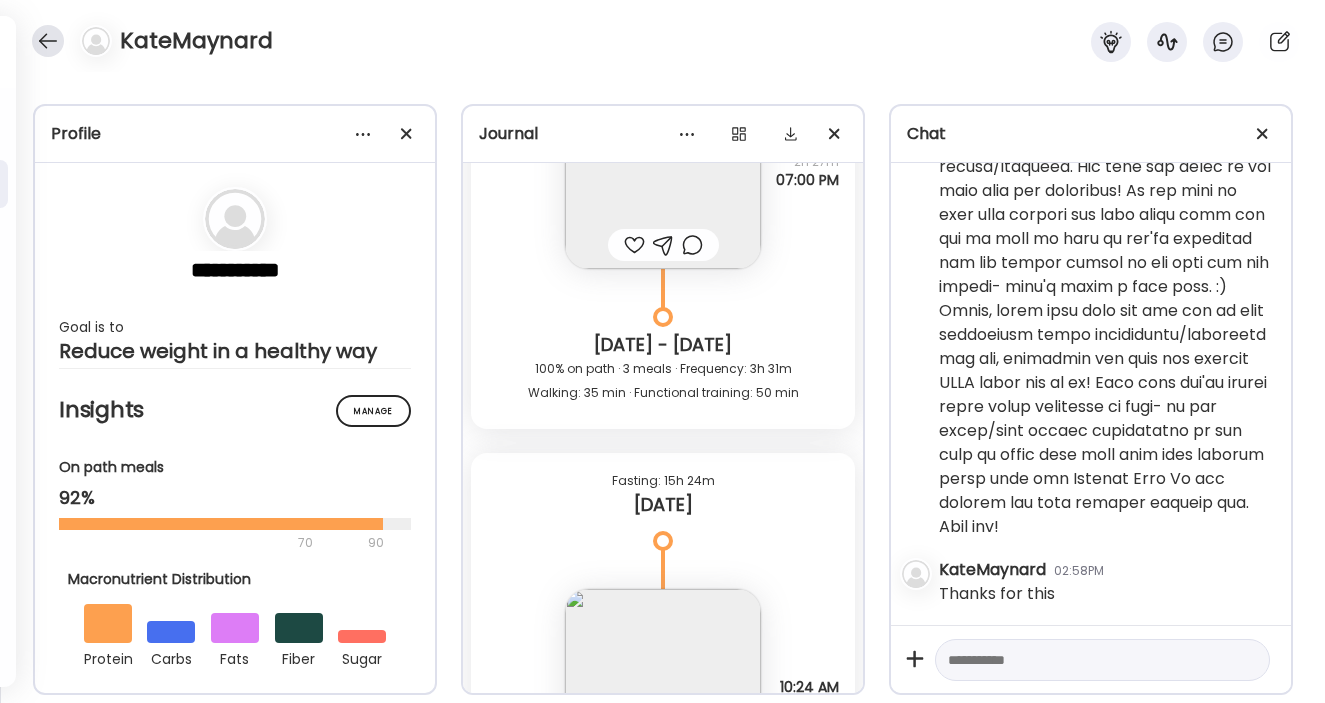 click at bounding box center (48, 41) 